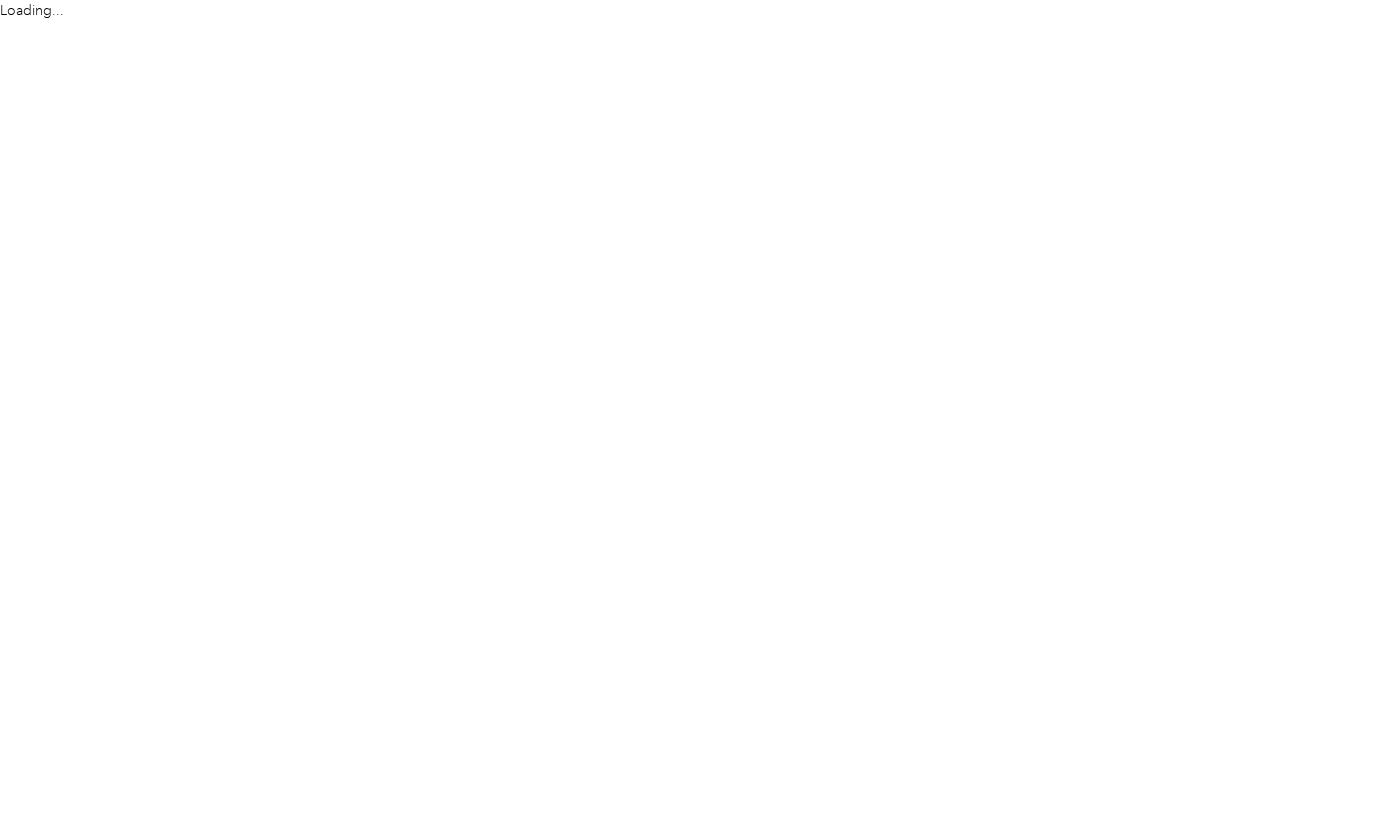 scroll, scrollTop: 0, scrollLeft: 0, axis: both 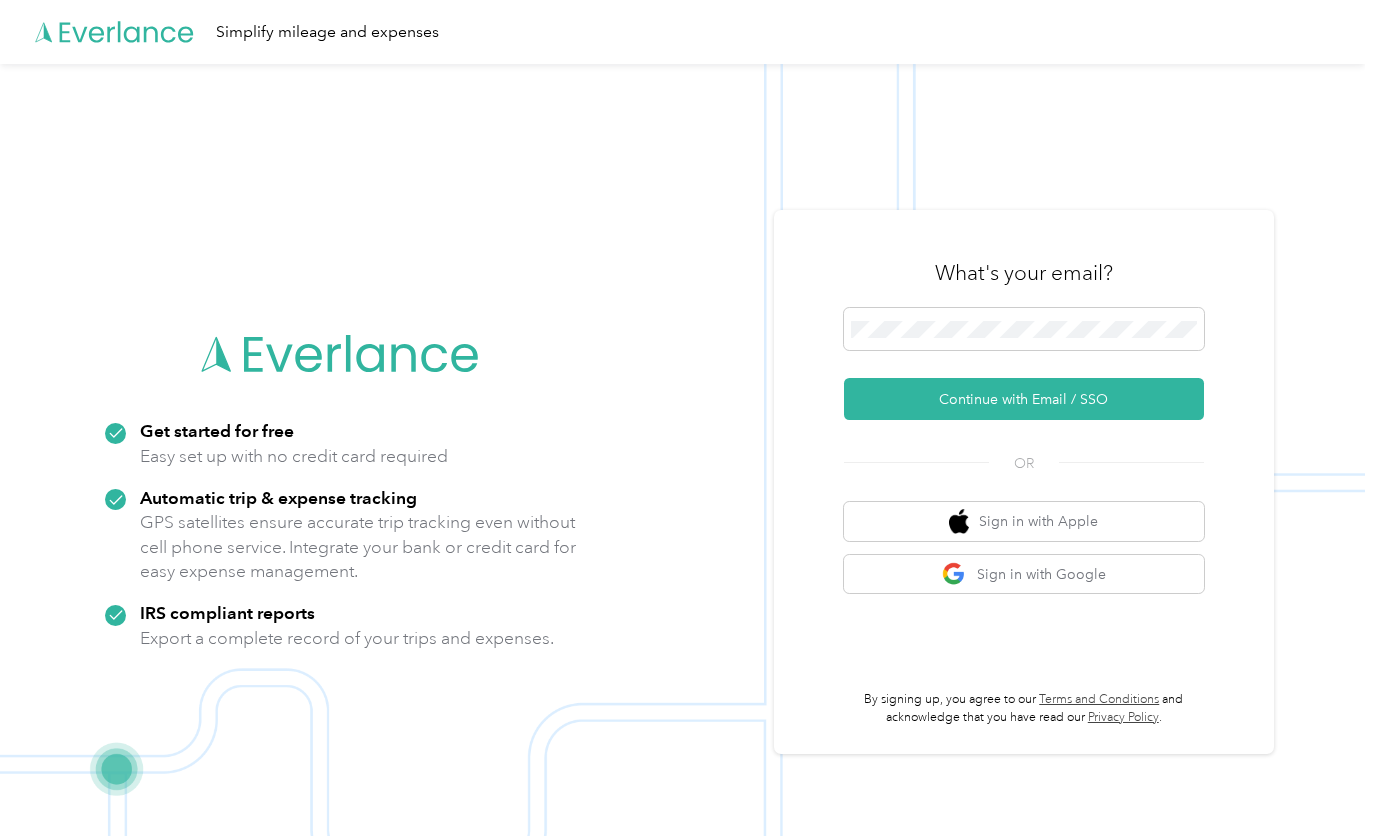 click on "Continue with Email / SSO" at bounding box center [1024, 399] 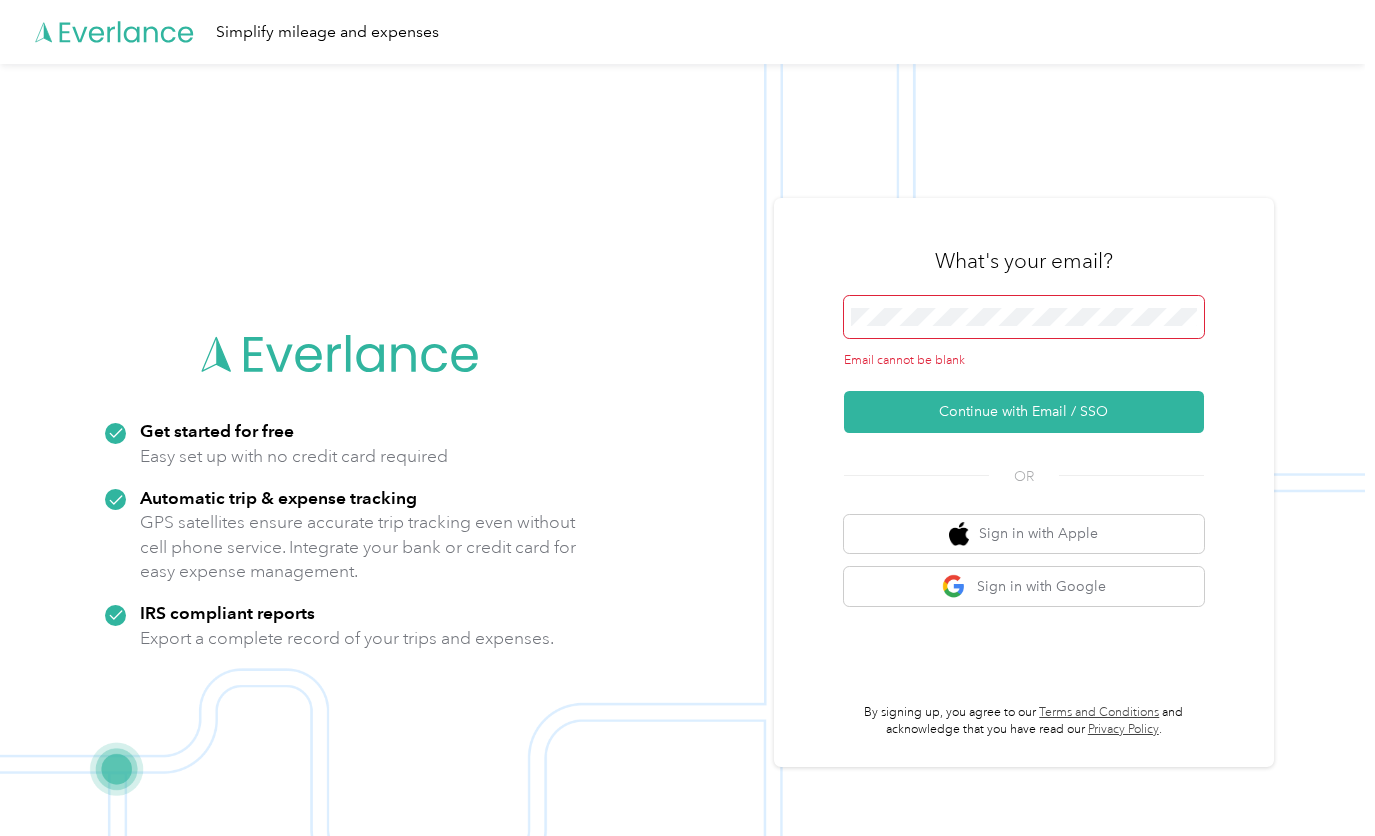 click on "Continue with Email / SSO" at bounding box center (1024, 412) 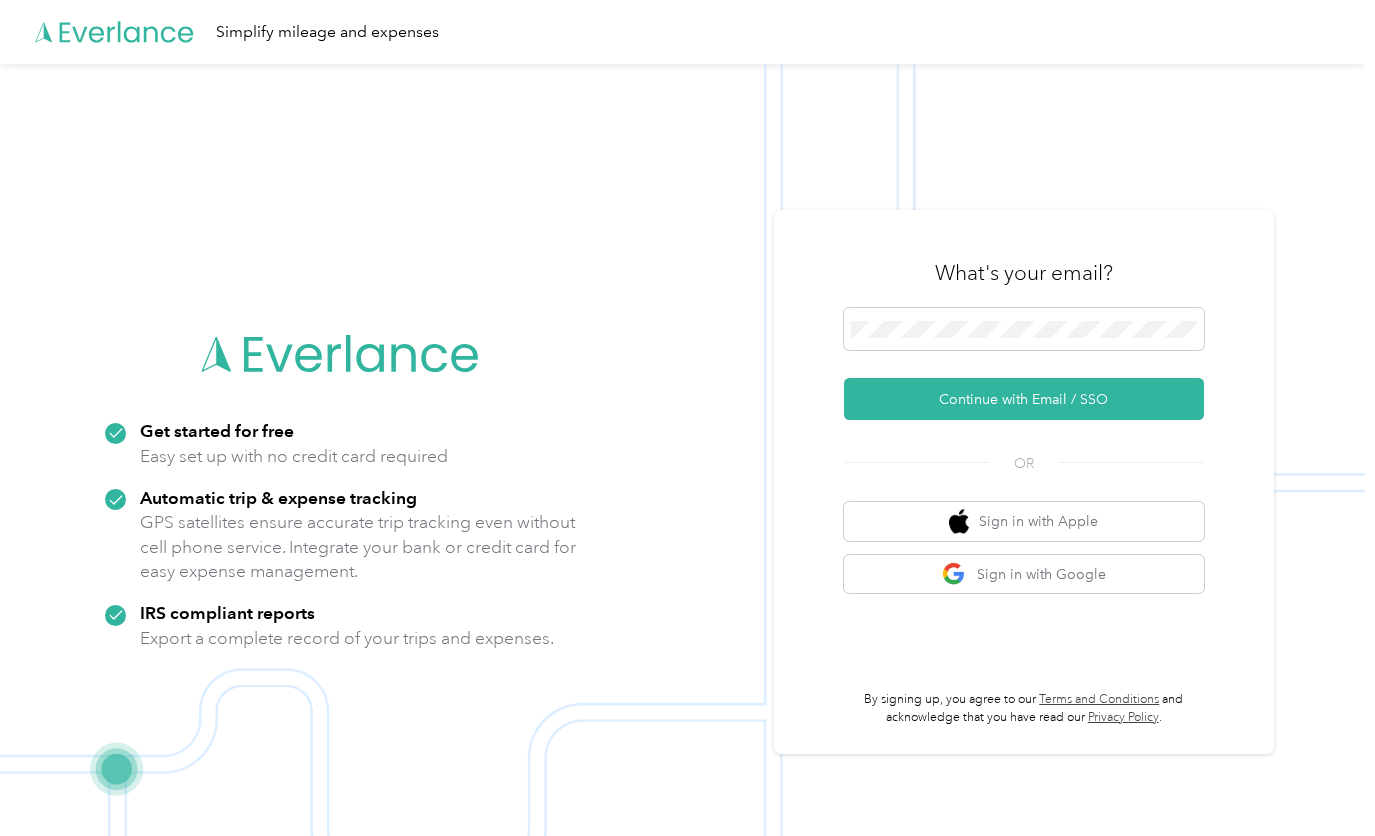 click on "Continue with Email / SSO" at bounding box center [1024, 399] 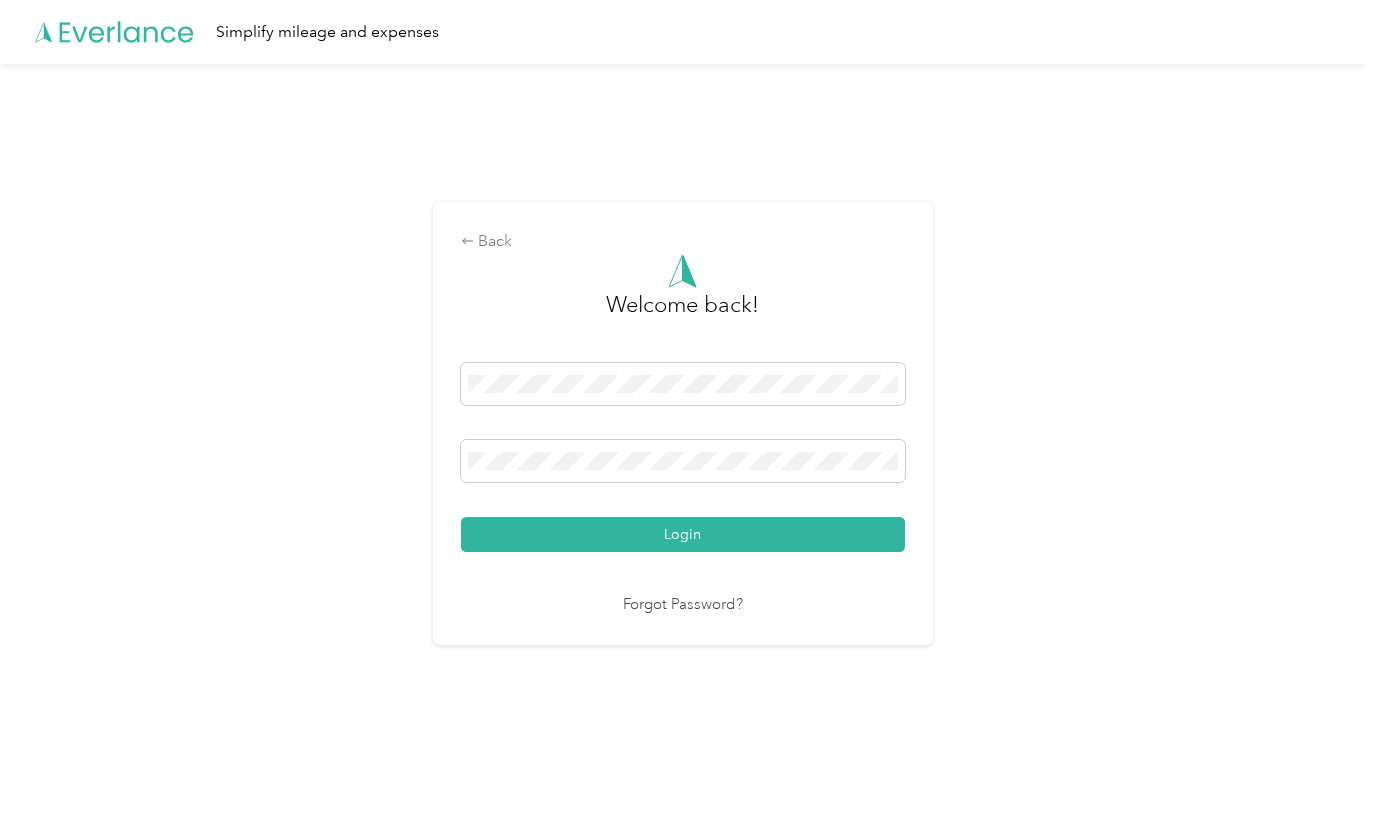 click on "Login" at bounding box center [683, 534] 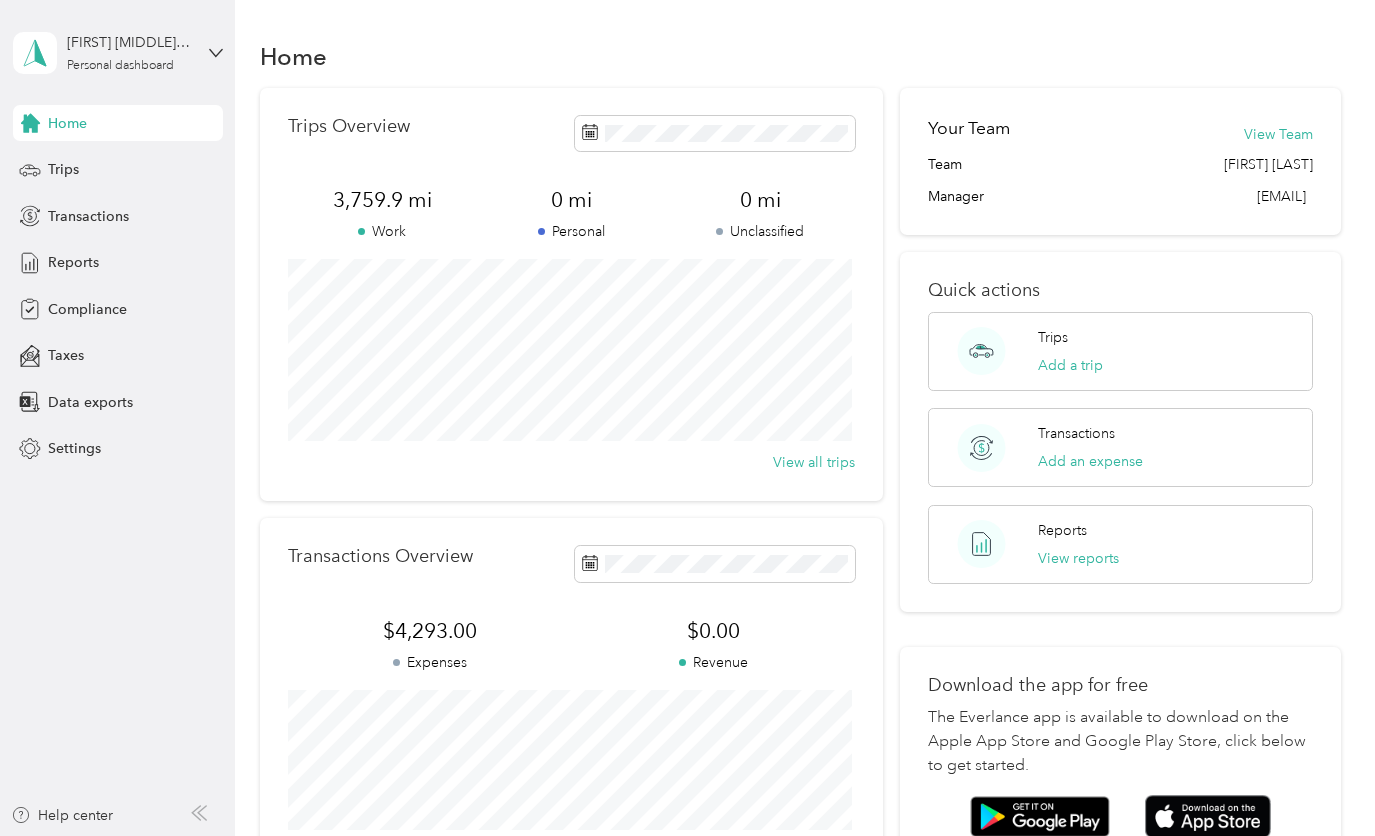 click on "Trips" at bounding box center [63, 169] 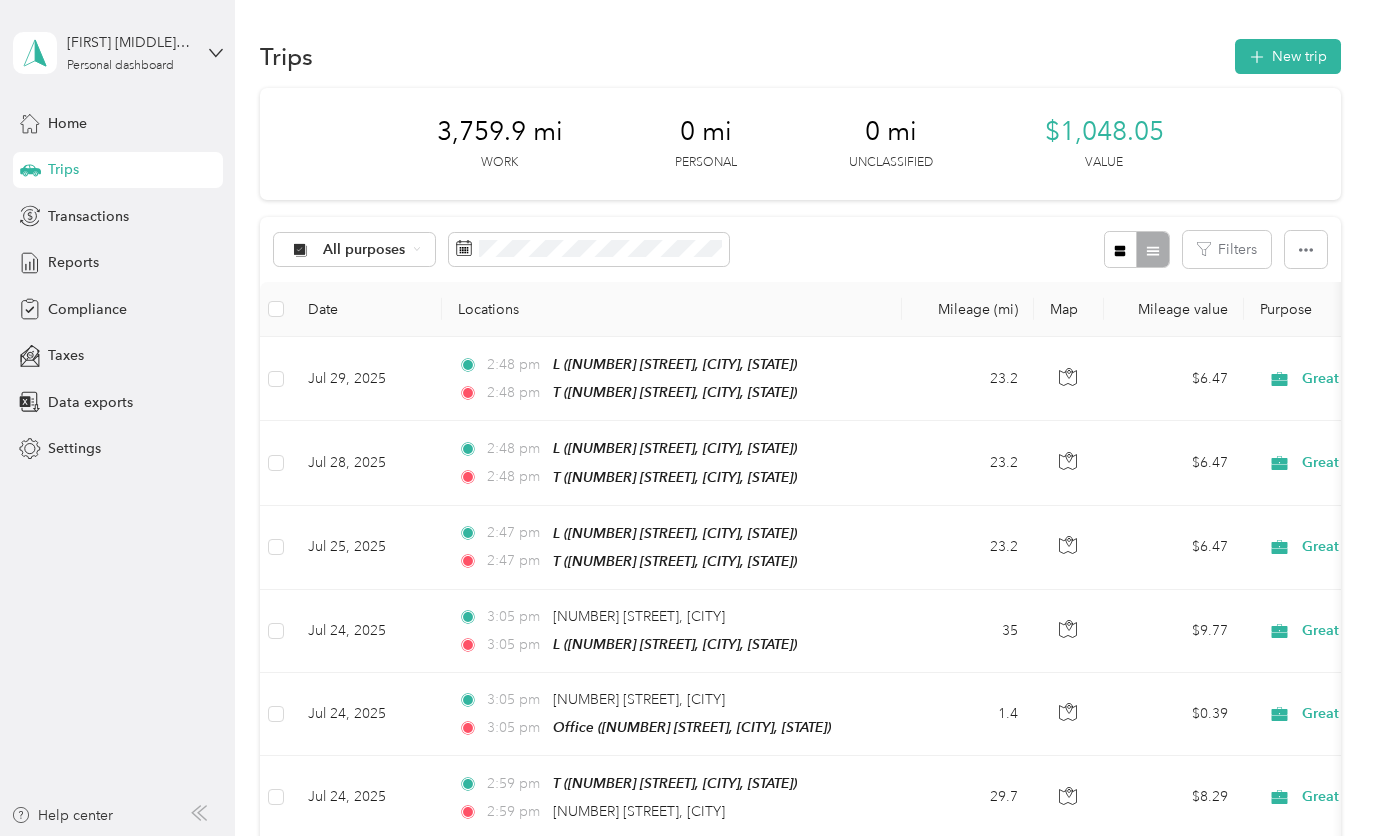 click 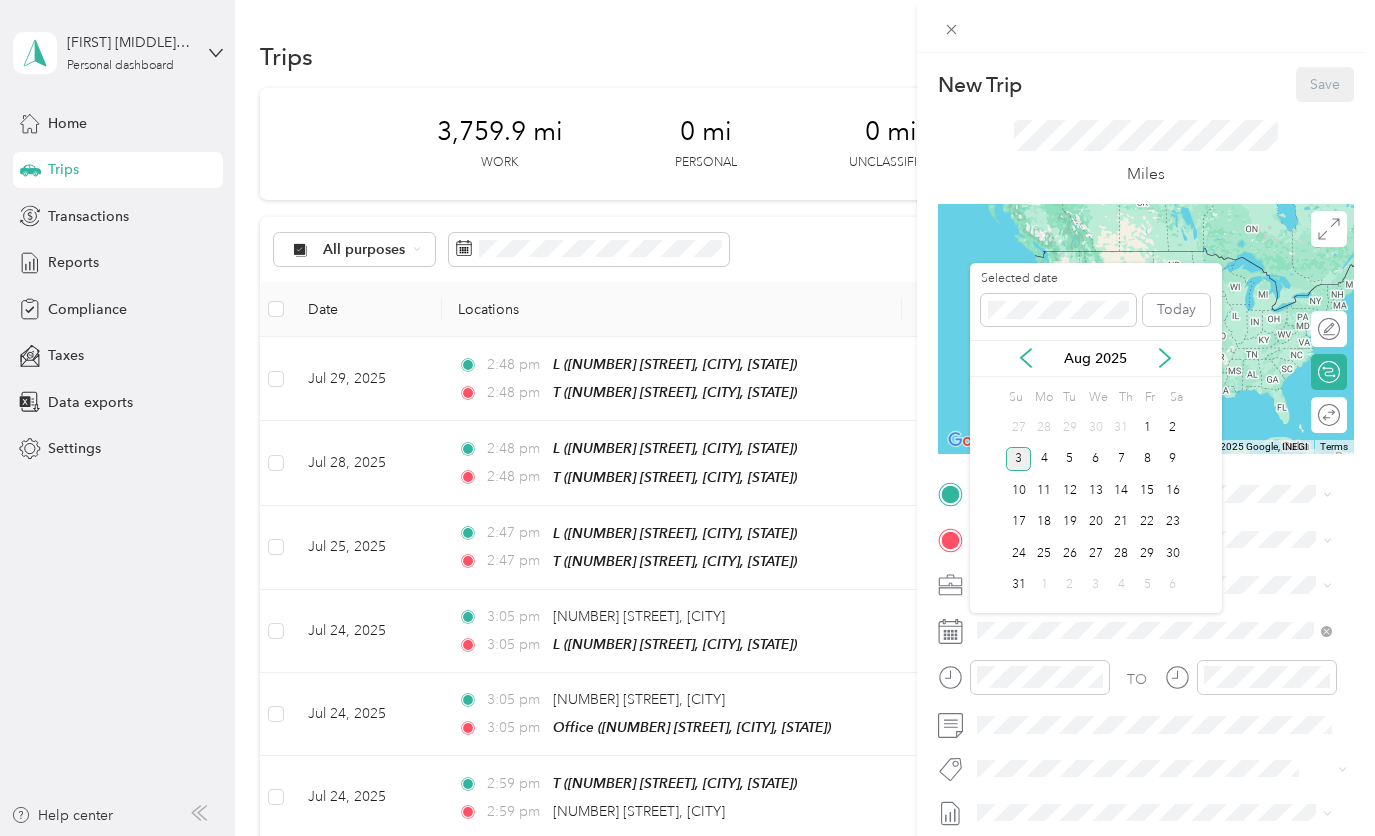 click on "30" at bounding box center (1096, 427) 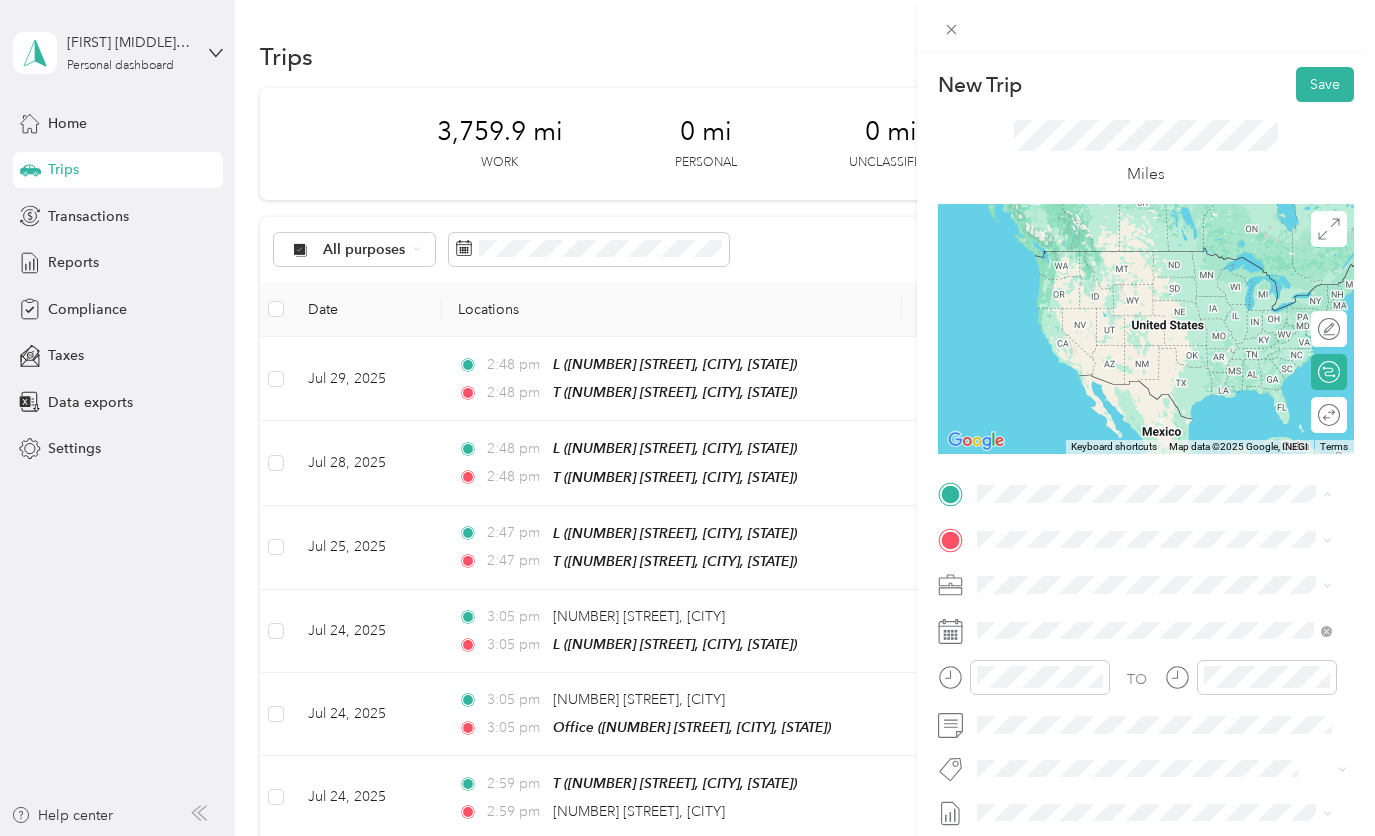 click on "[NUMBER] [STREET], [POSTAL_CODE], [CITY], [STATE], [COUNTRY]" at bounding box center [1160, 606] 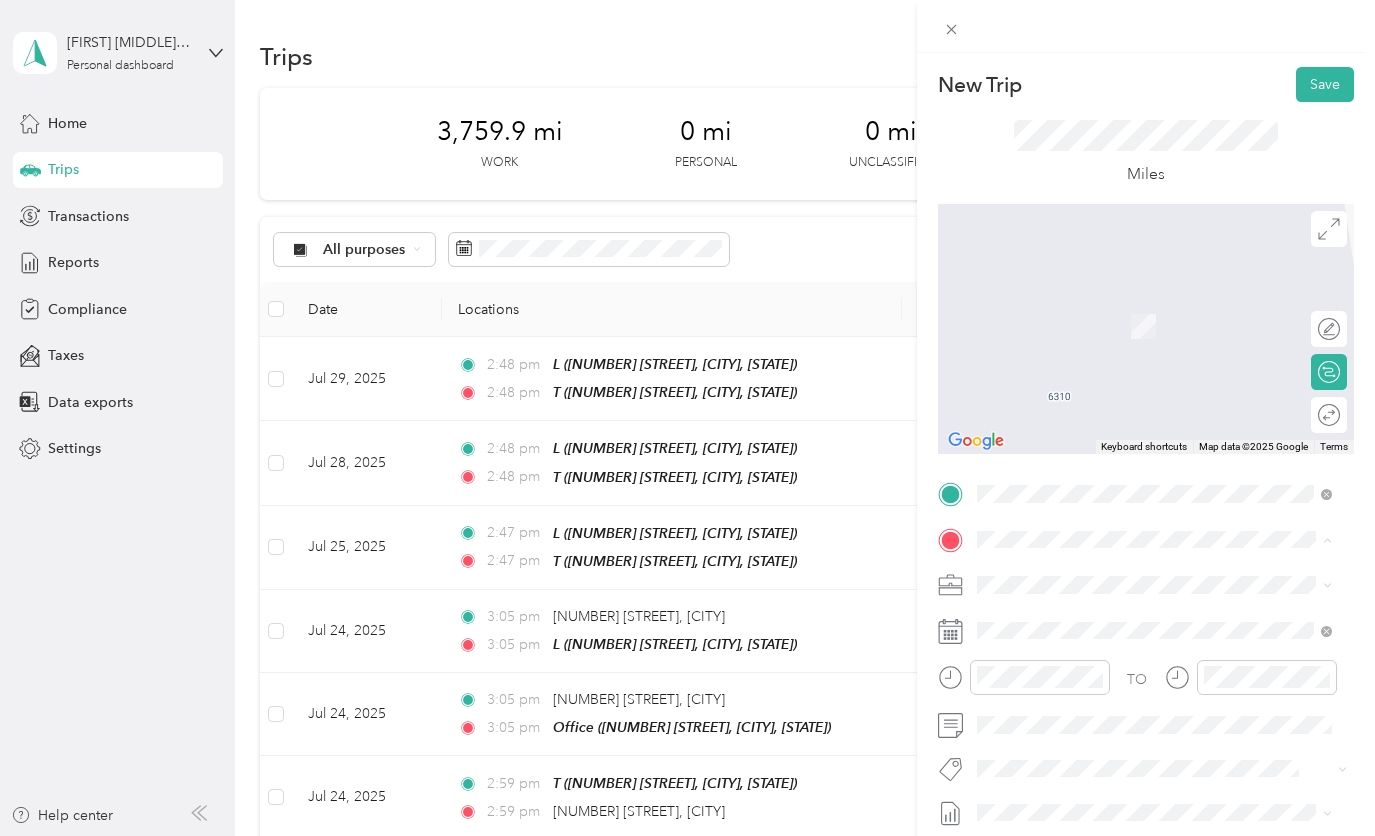 click on "[NUMBER] [STREET], [POSTAL_CODE], [CITY], [STATE], [COUNTRY]" at bounding box center [1160, 420] 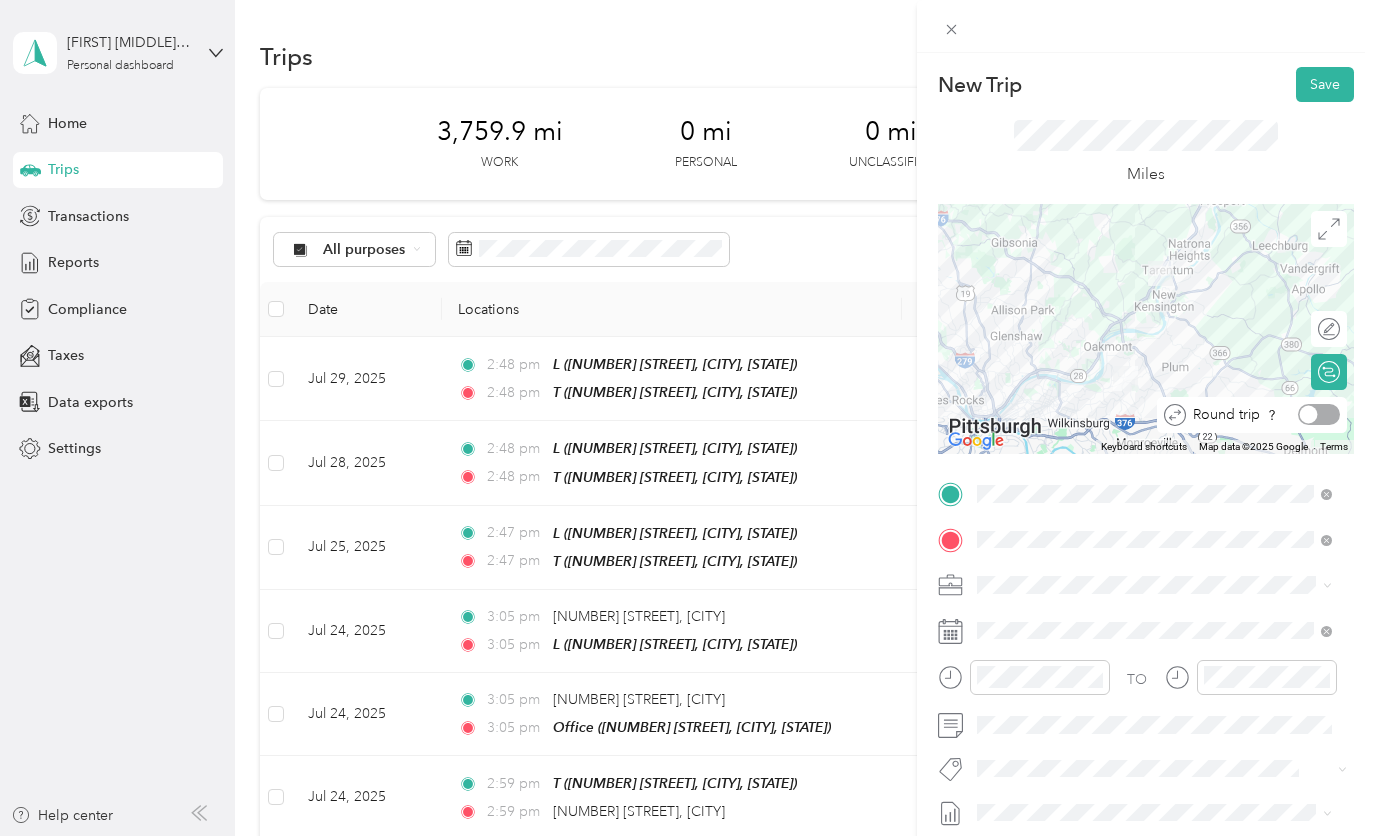 click at bounding box center (1319, 414) 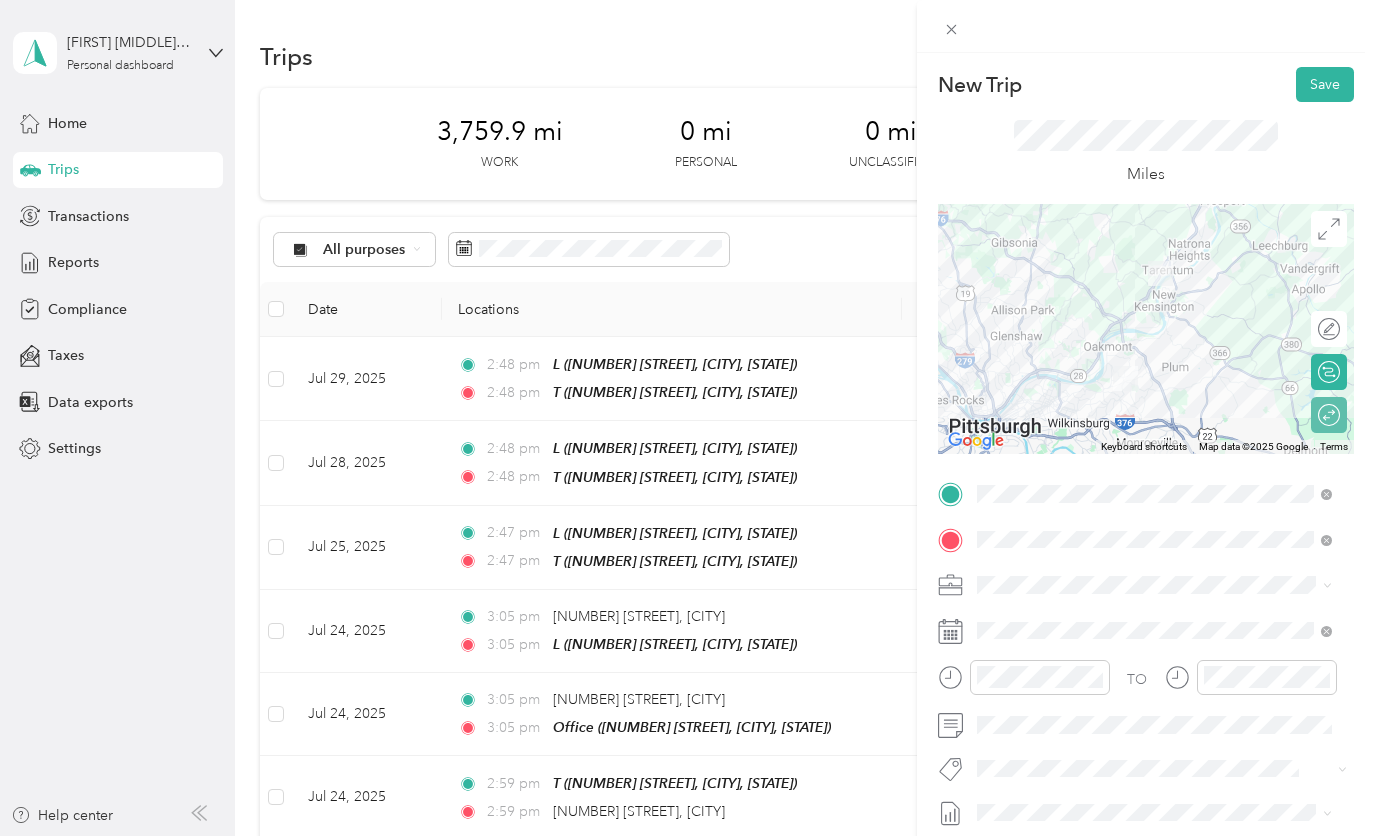 click on "Save" at bounding box center [1325, 84] 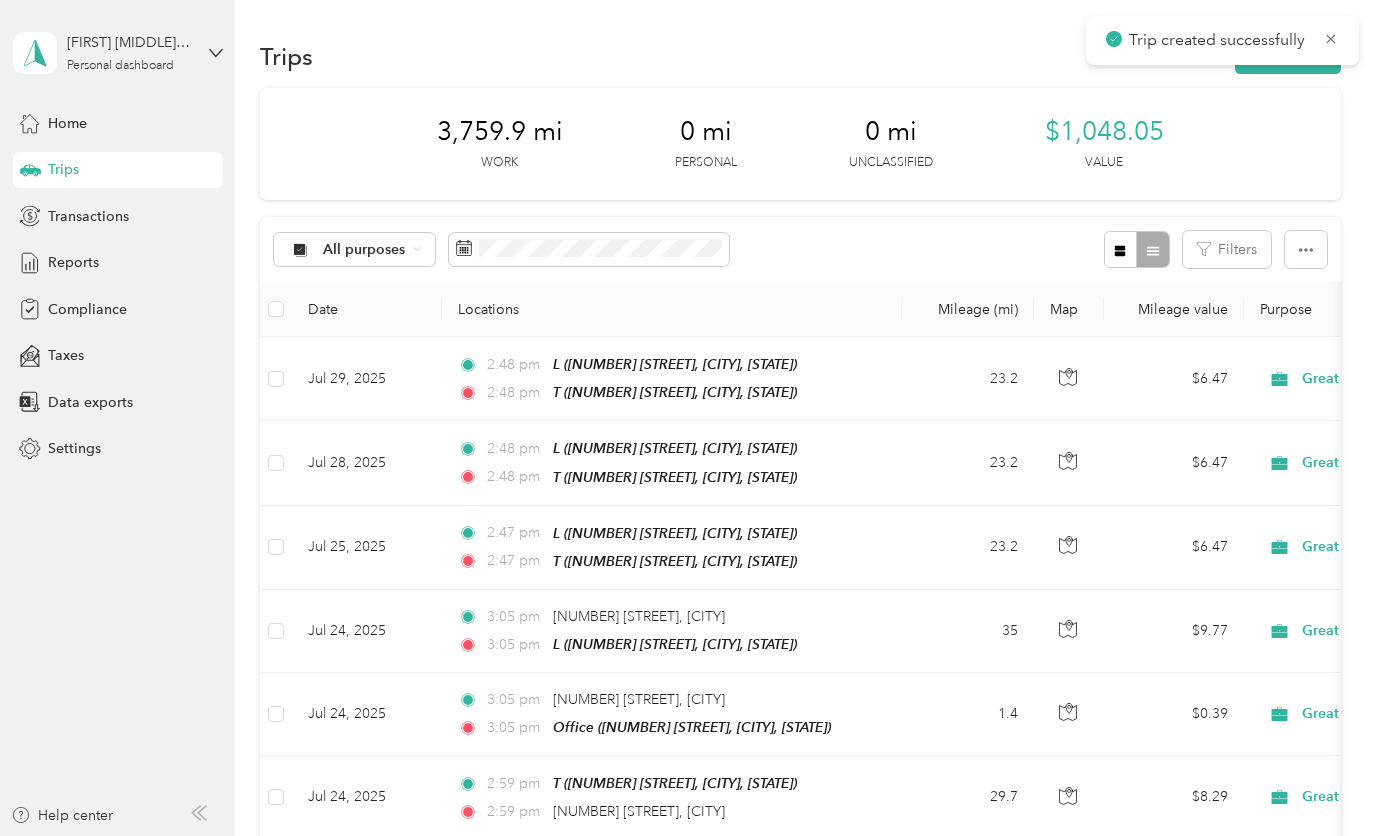 click on "New trip" at bounding box center [1288, 56] 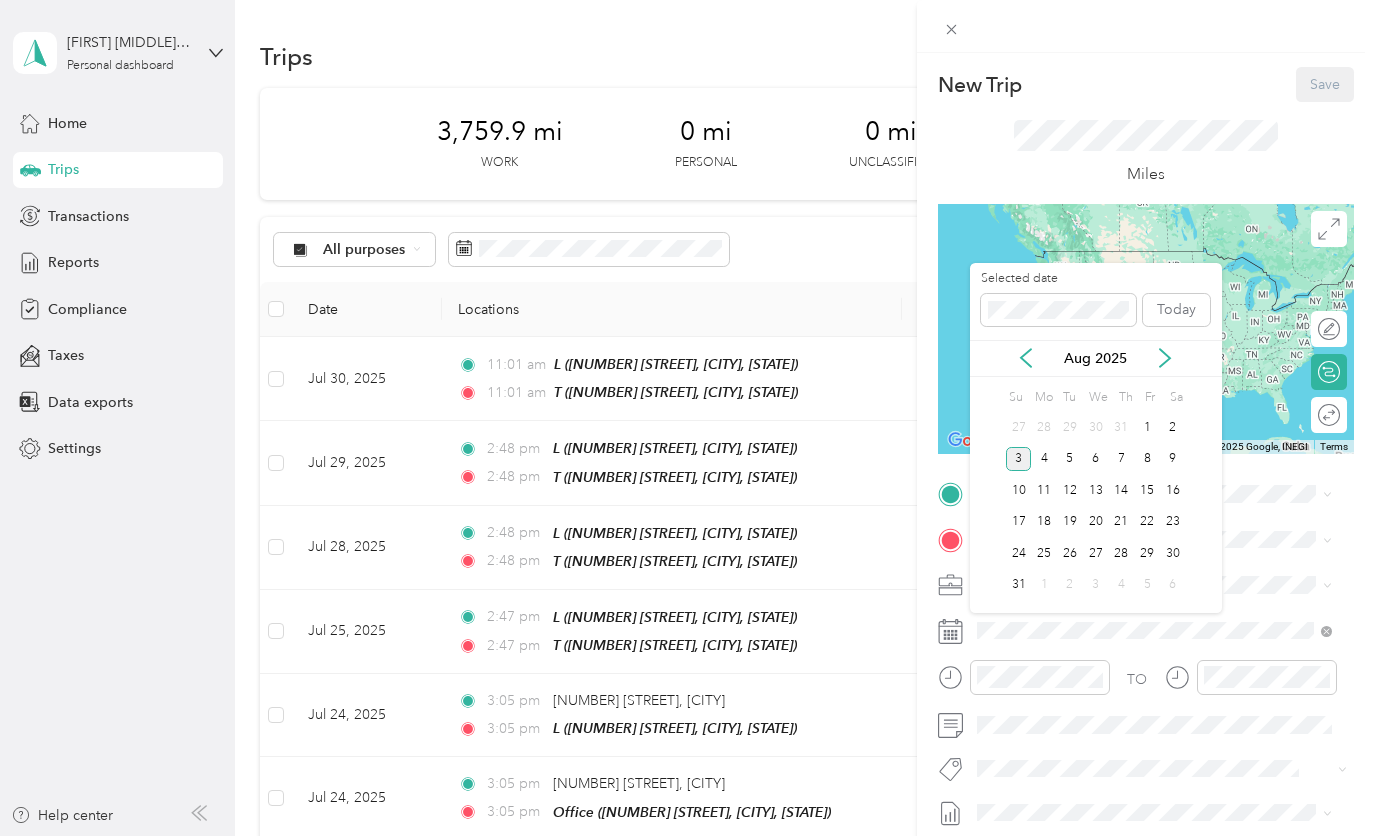 click on "31" at bounding box center (1122, 427) 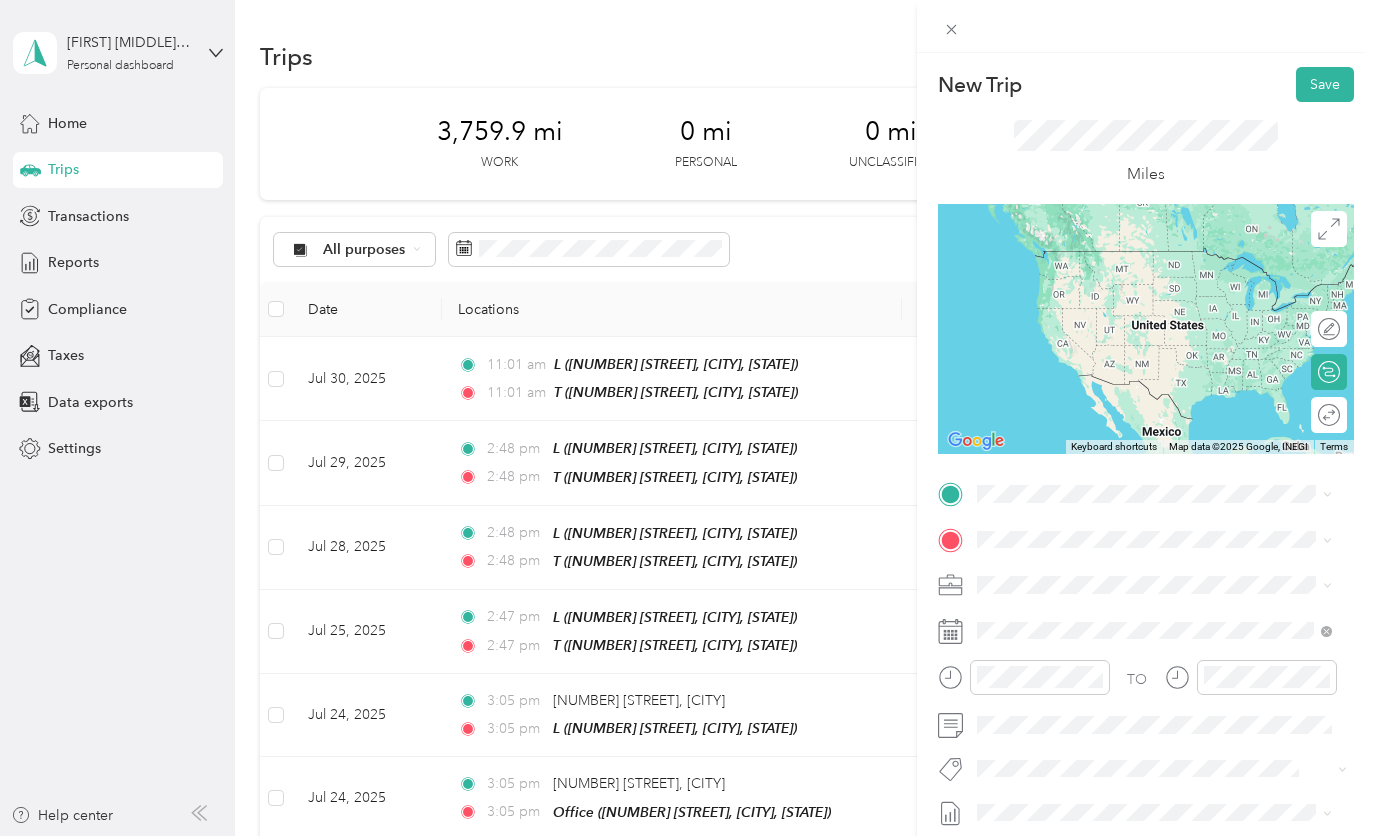 click at bounding box center [1162, 494] 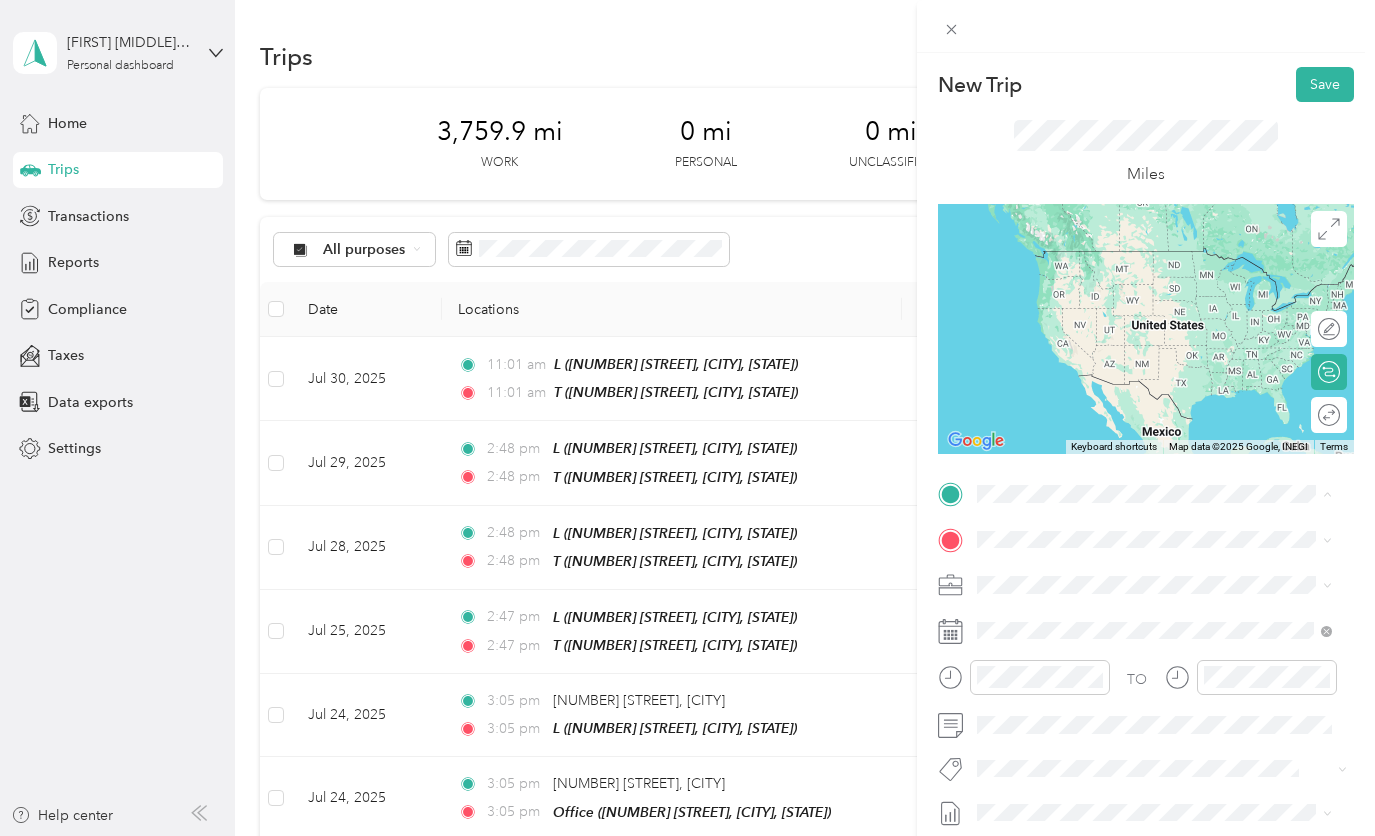 click on "[NUMBER] [STREET], [POSTAL_CODE], [CITY], [STATE], [COUNTRY]" at bounding box center (1160, 606) 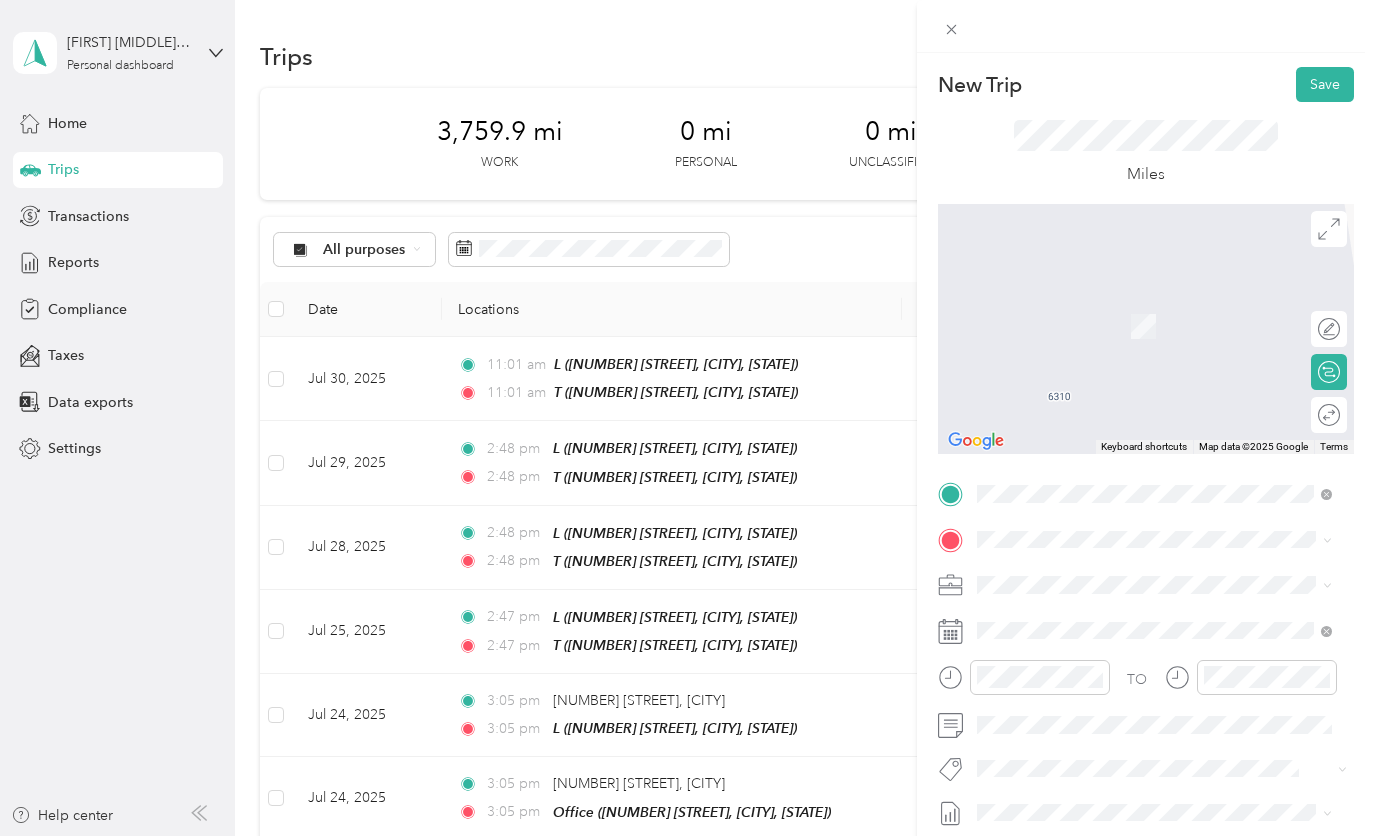 click on "T" at bounding box center [1169, 385] 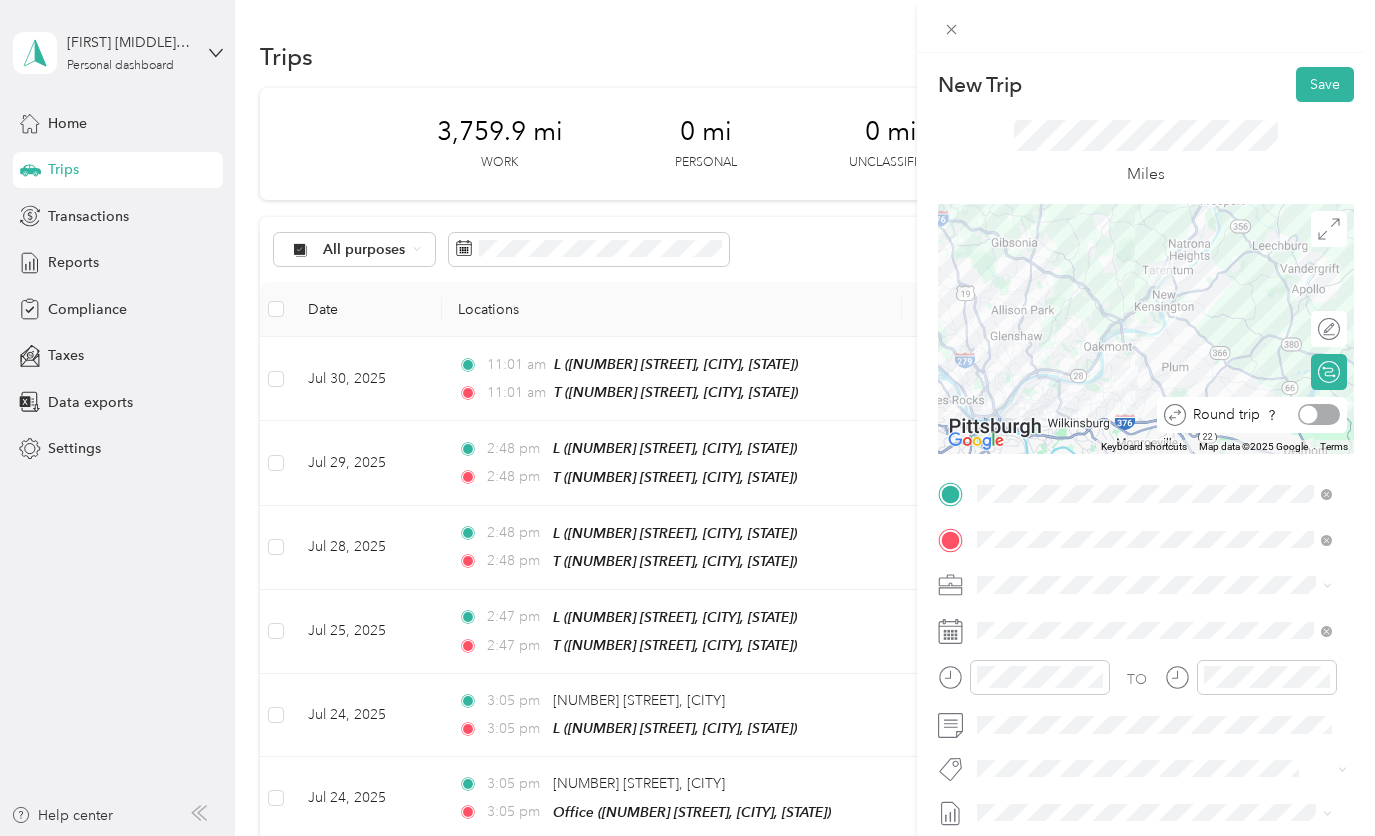 click at bounding box center [1319, 414] 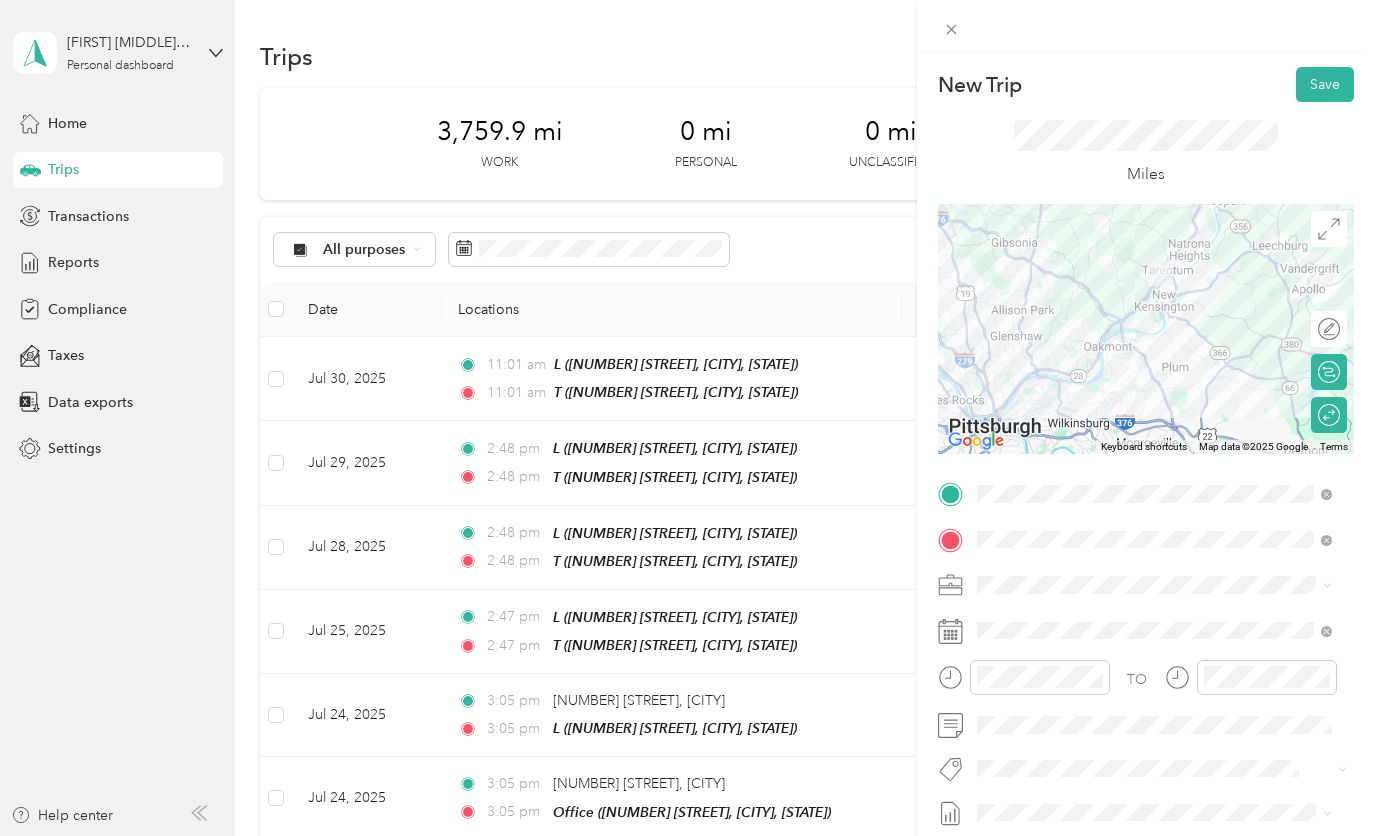 click on "Save" at bounding box center (1325, 84) 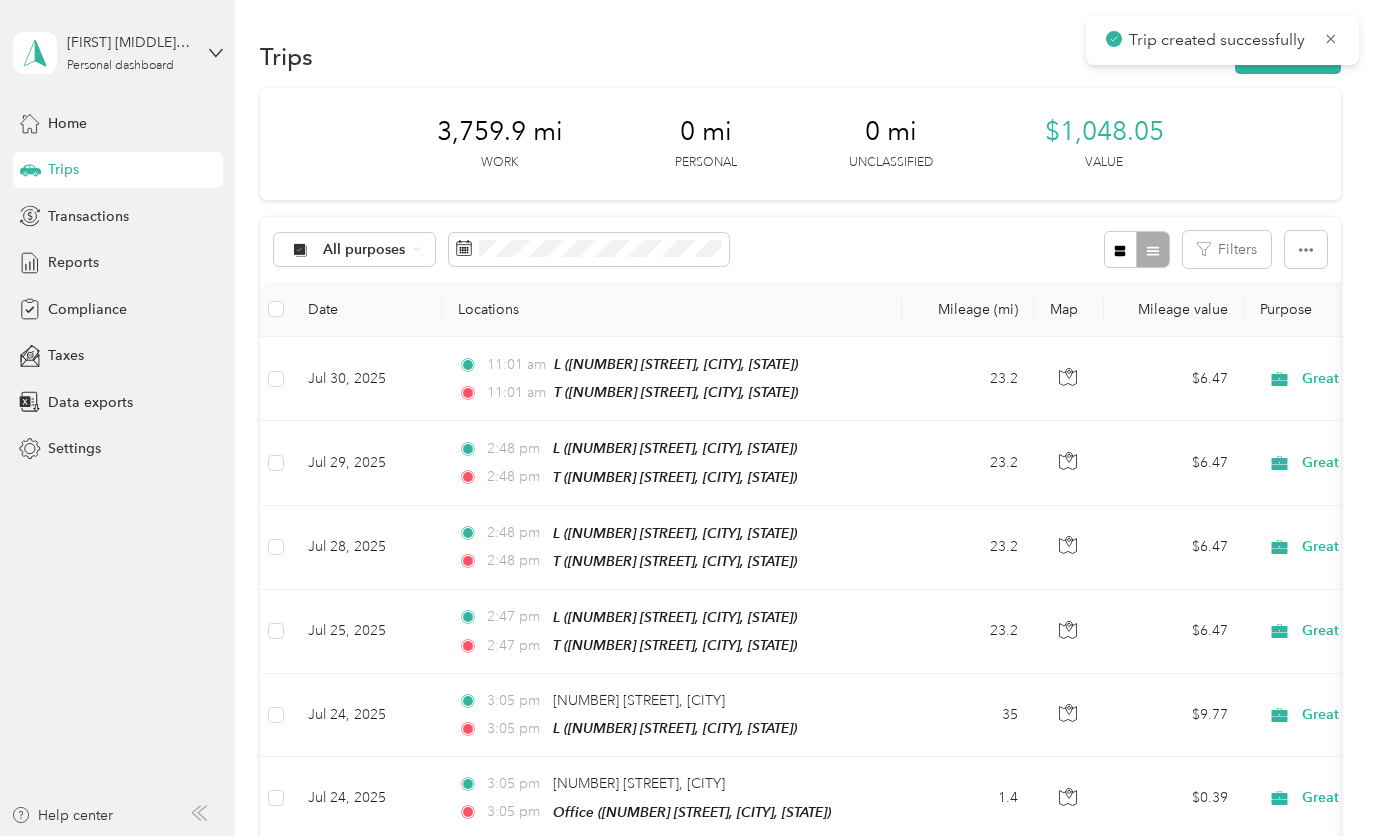 click on "New trip" at bounding box center [1288, 56] 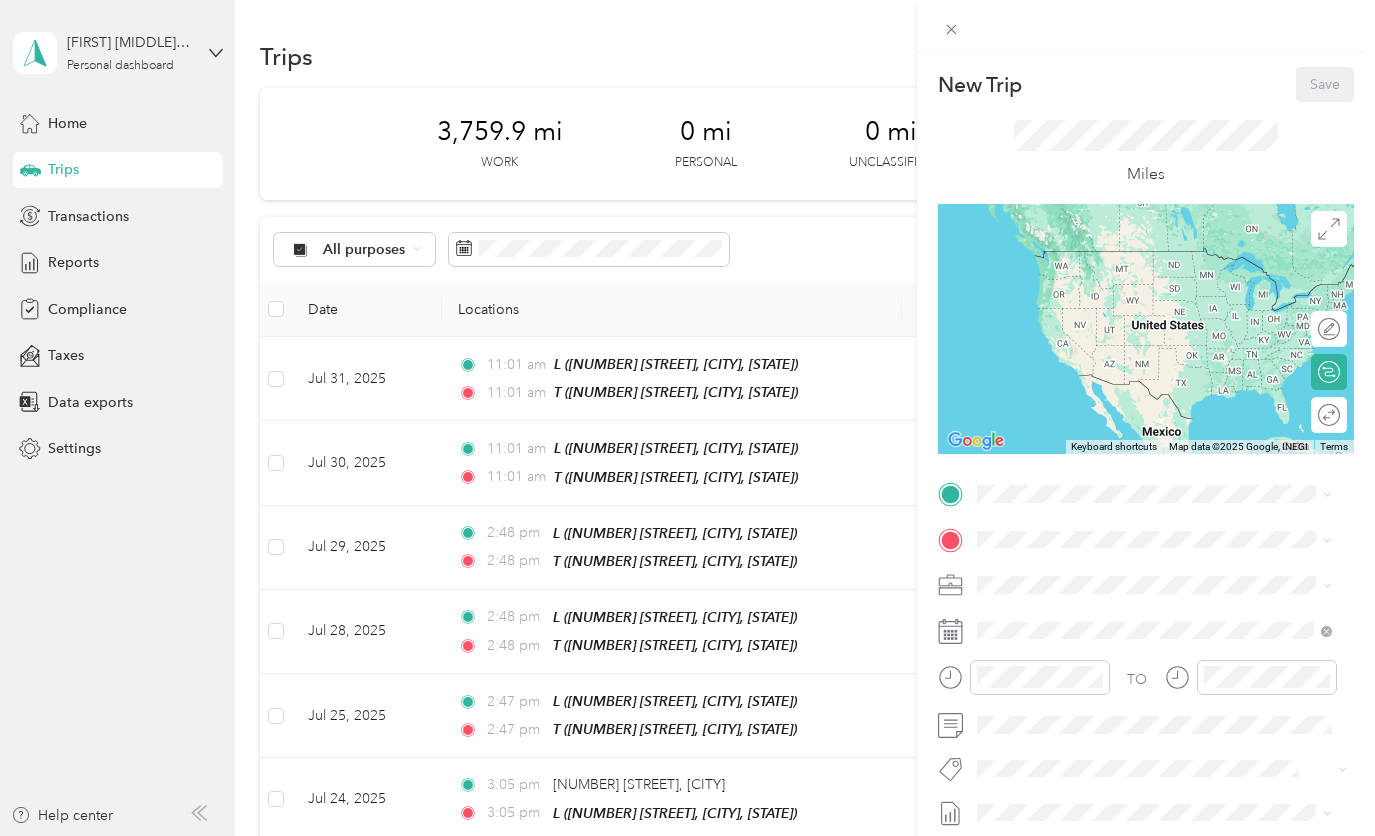 click at bounding box center [1162, 631] 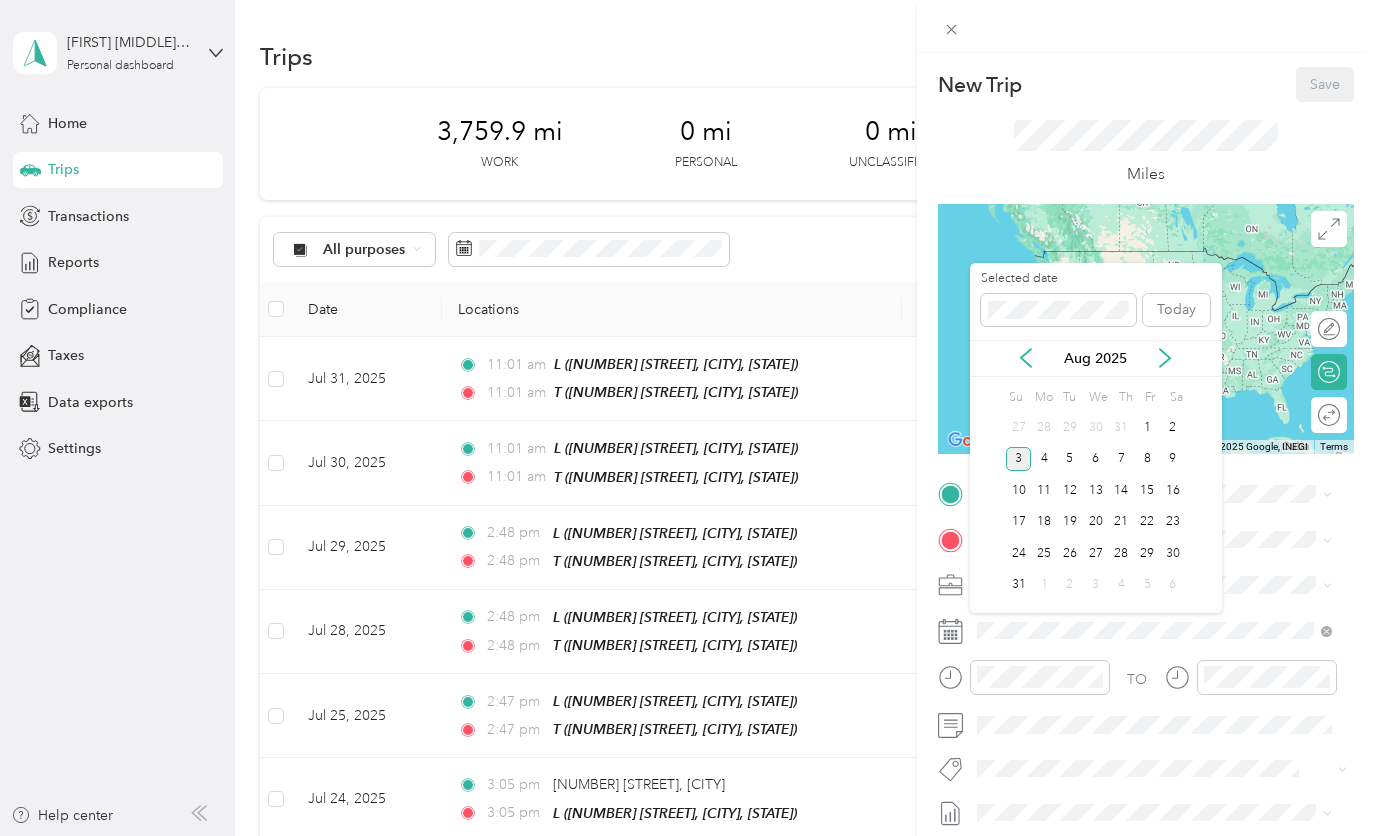 click on "1" at bounding box center [1147, 427] 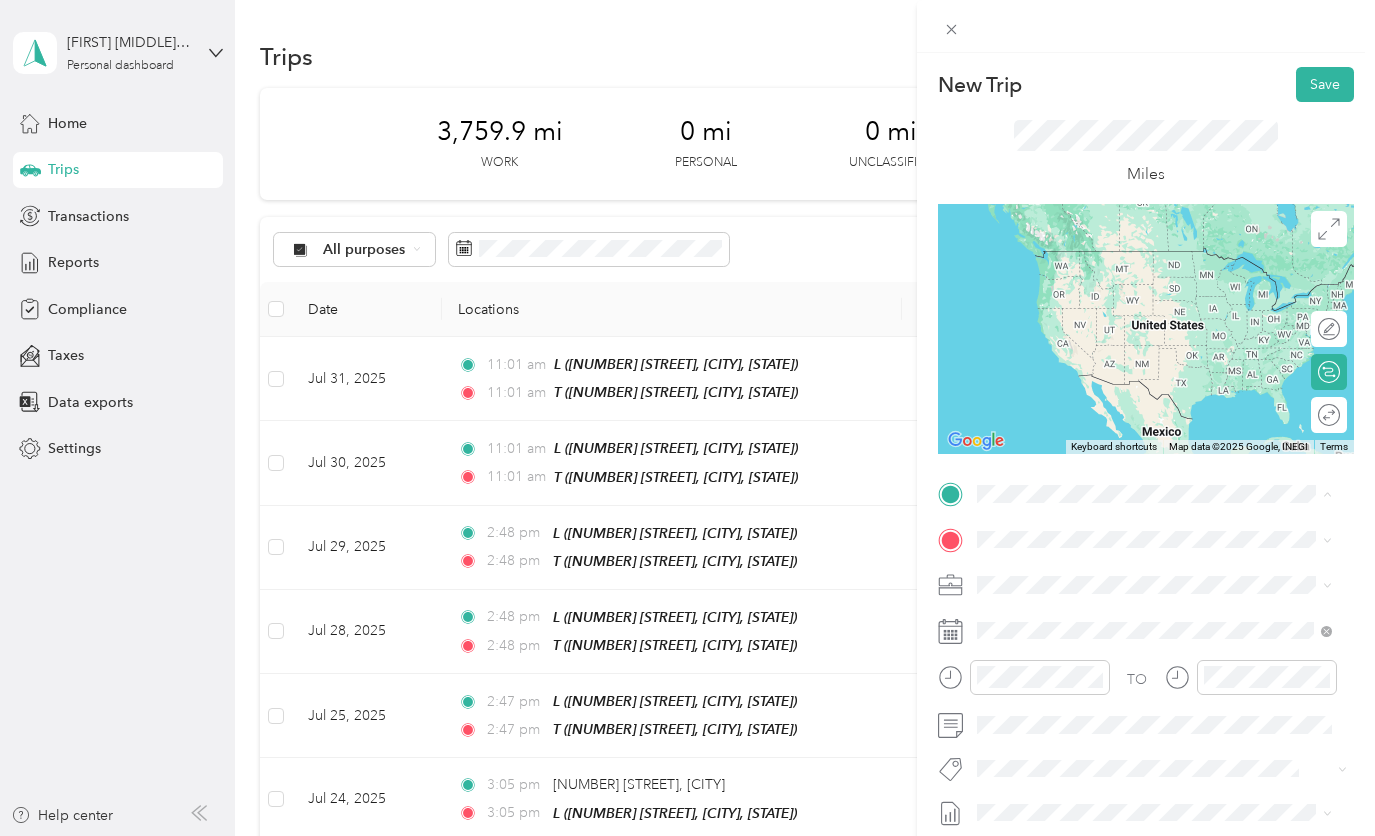 click on "L [NUMBER] [STREET], [POSTAL_CODE], [CITY], [STATE], [COUNTRY]" at bounding box center [1154, 596] 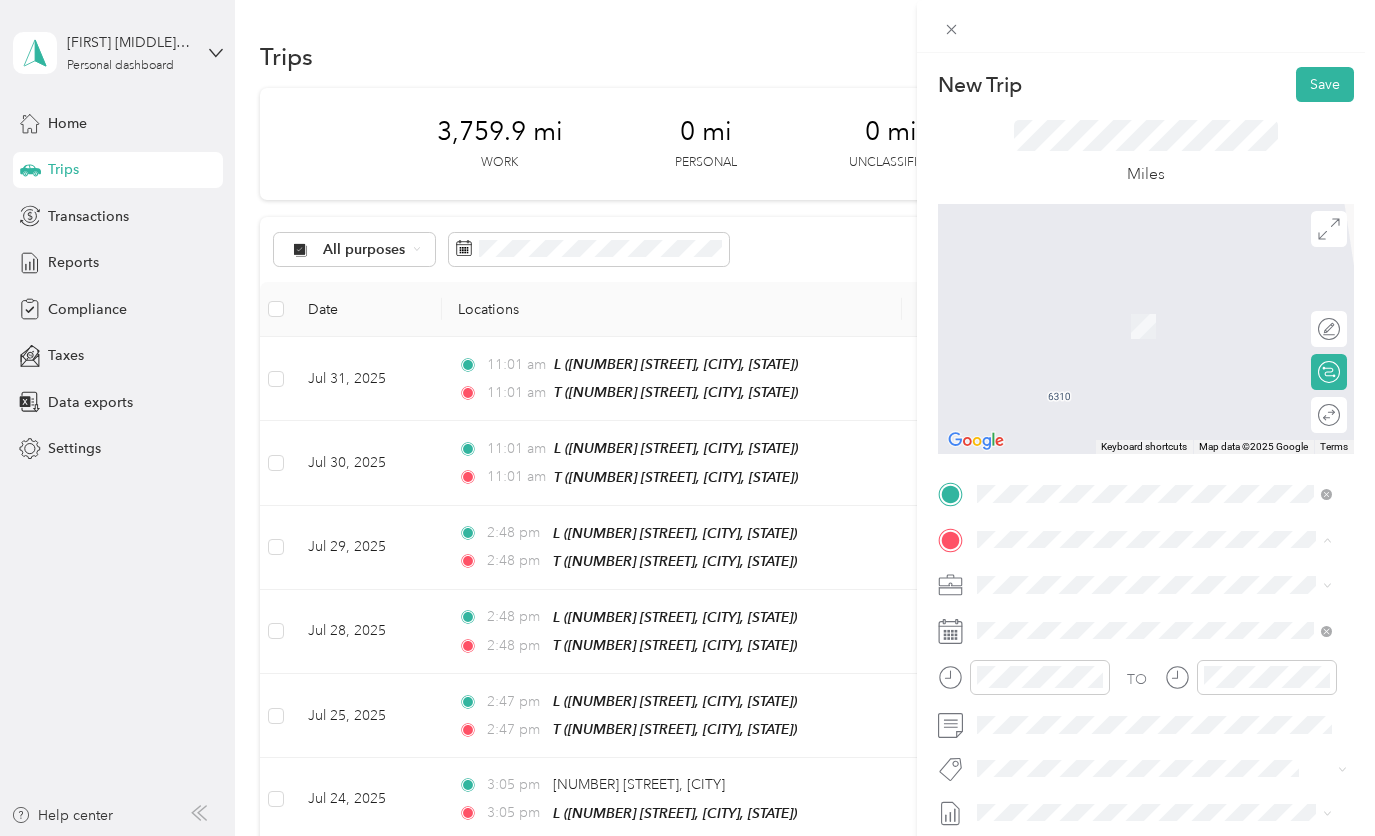 click on "T [NUMBER] [STREET], [POSTAL_CODE], [CITY], [STATE], [COUNTRY]" at bounding box center [1169, 409] 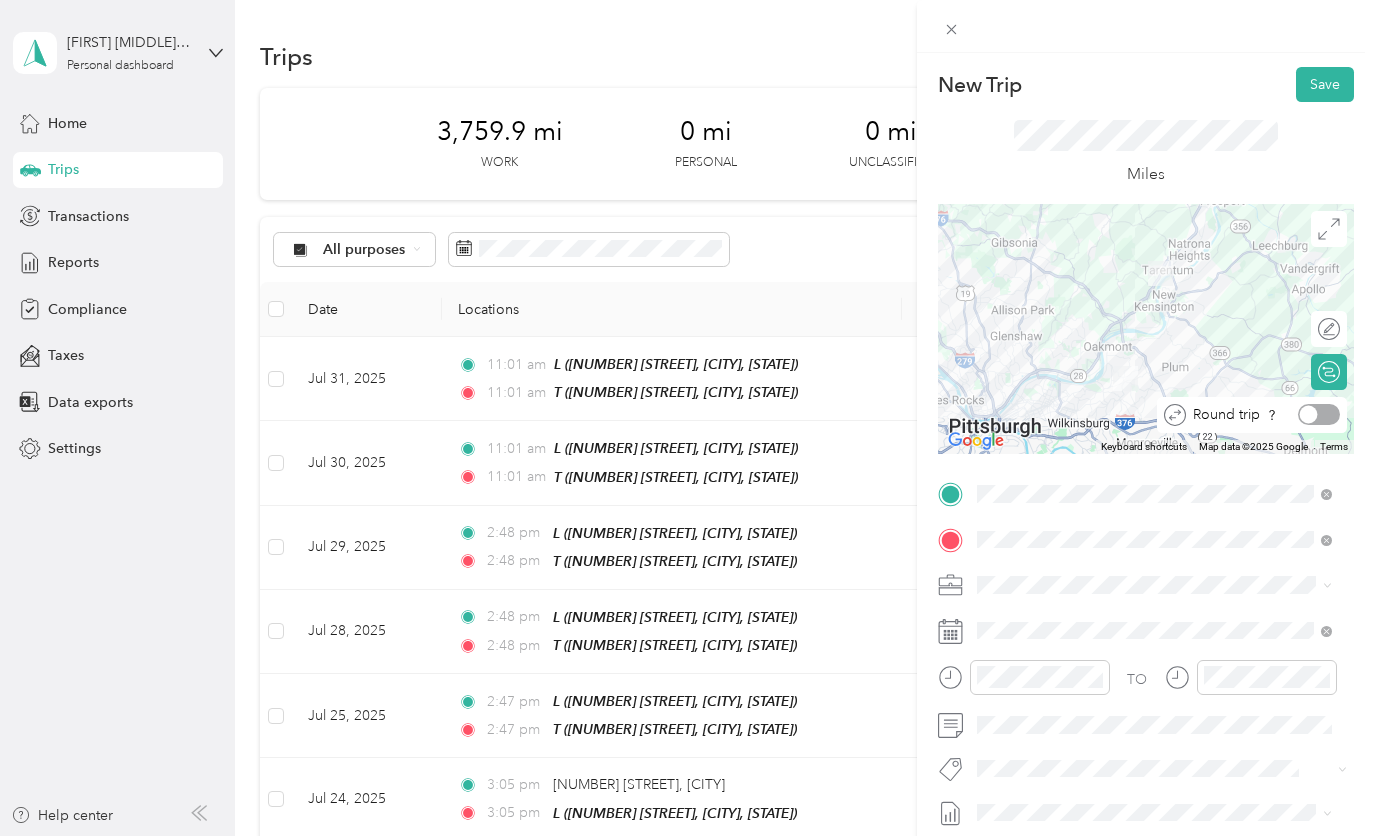 click at bounding box center [1319, 414] 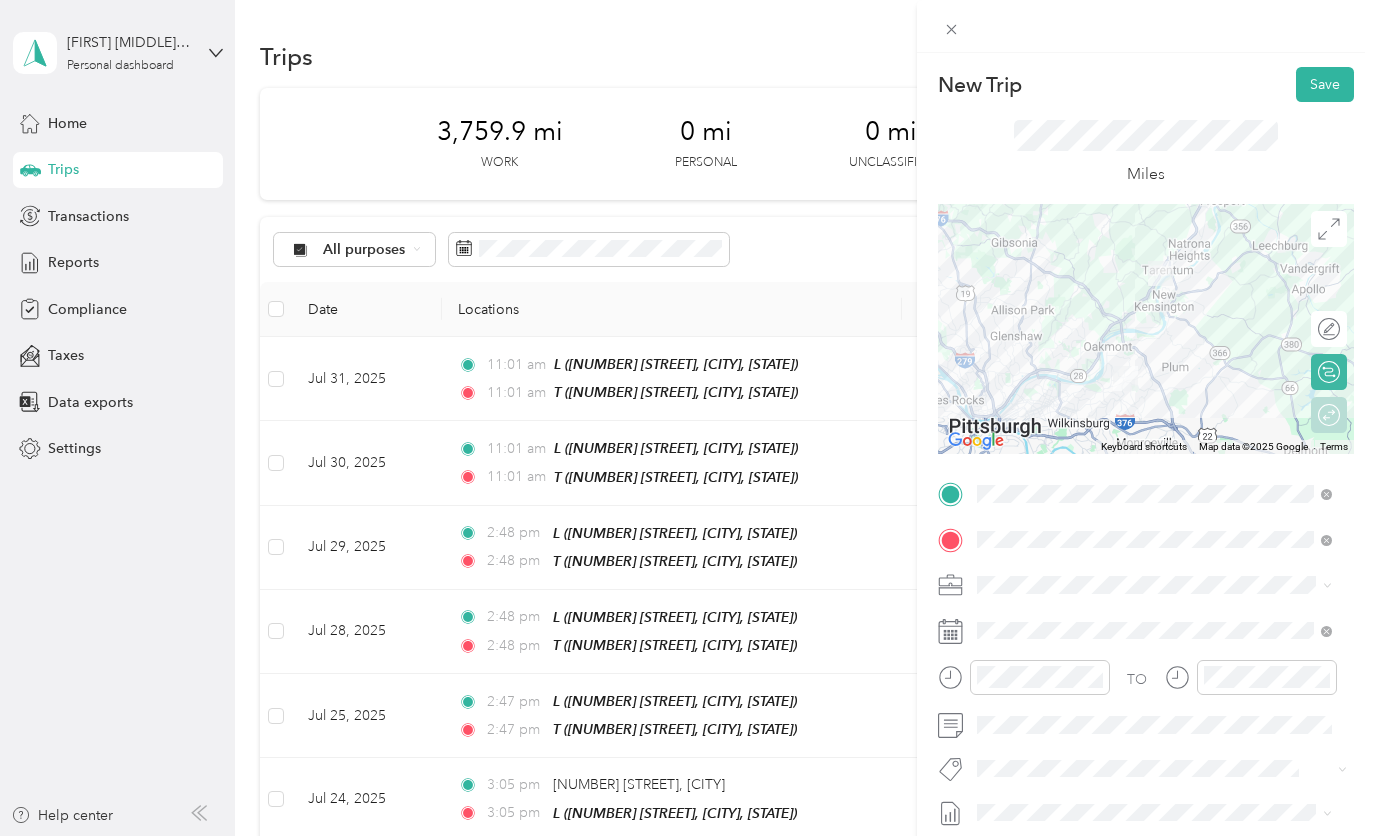 click on "Save" at bounding box center (1325, 84) 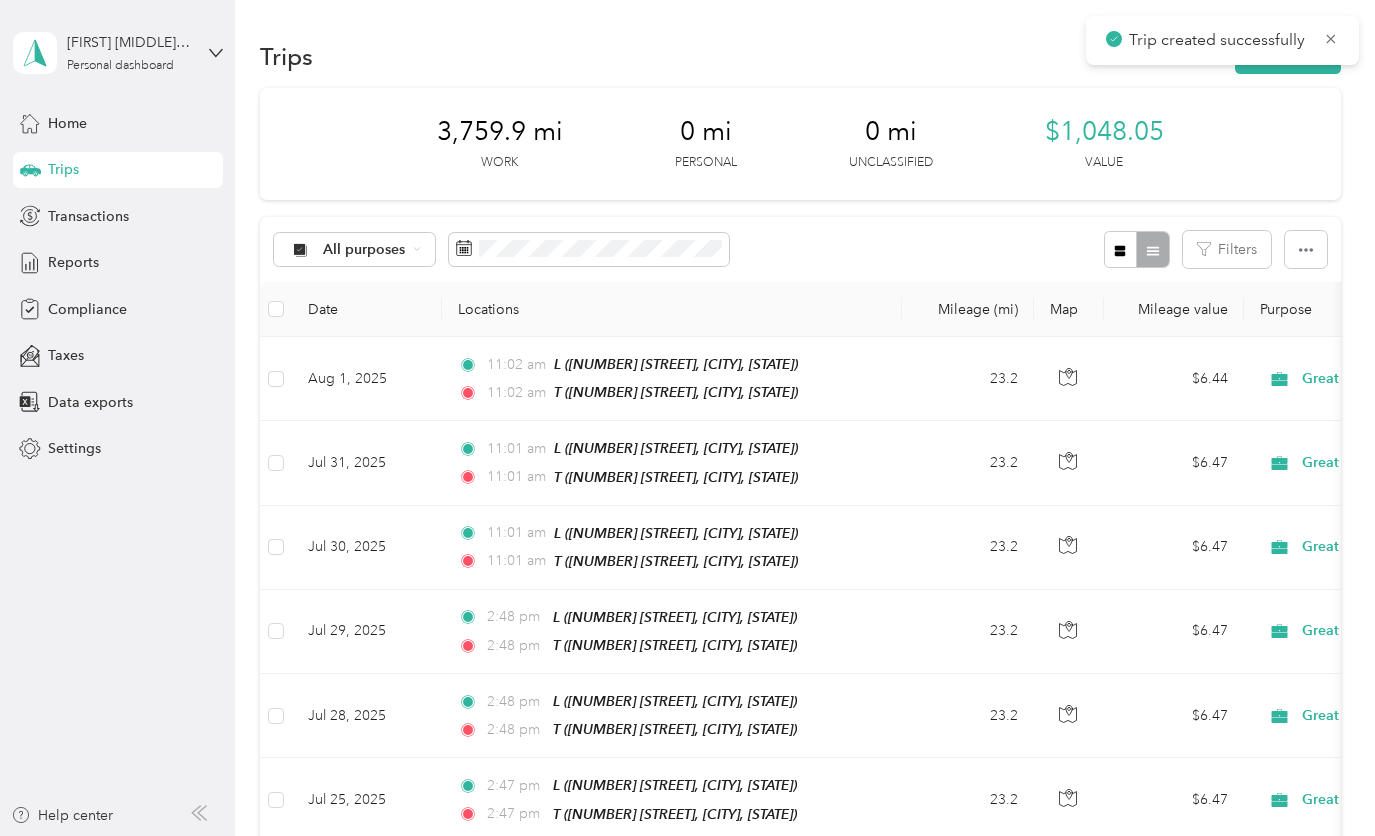 click on "New trip" at bounding box center (1288, 56) 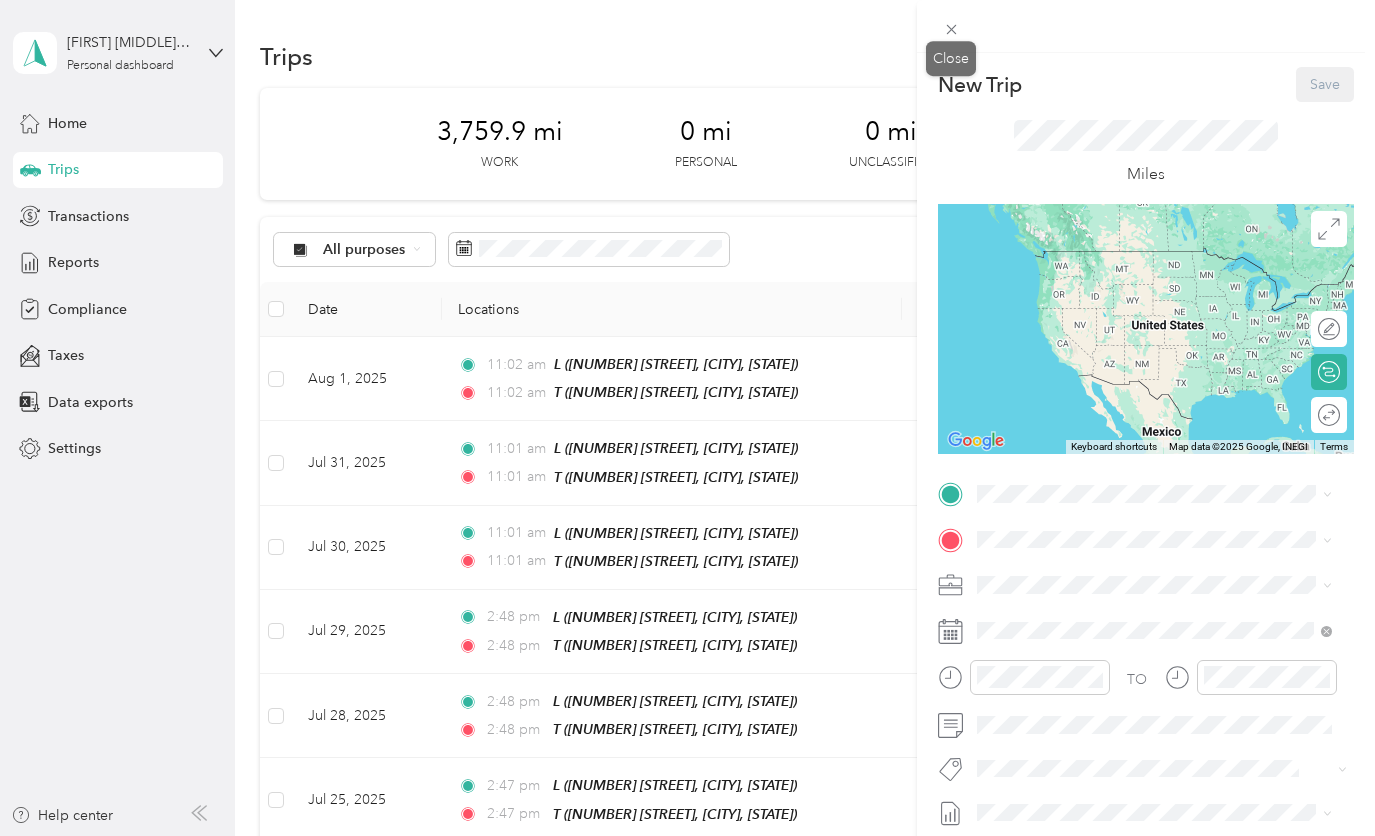 click 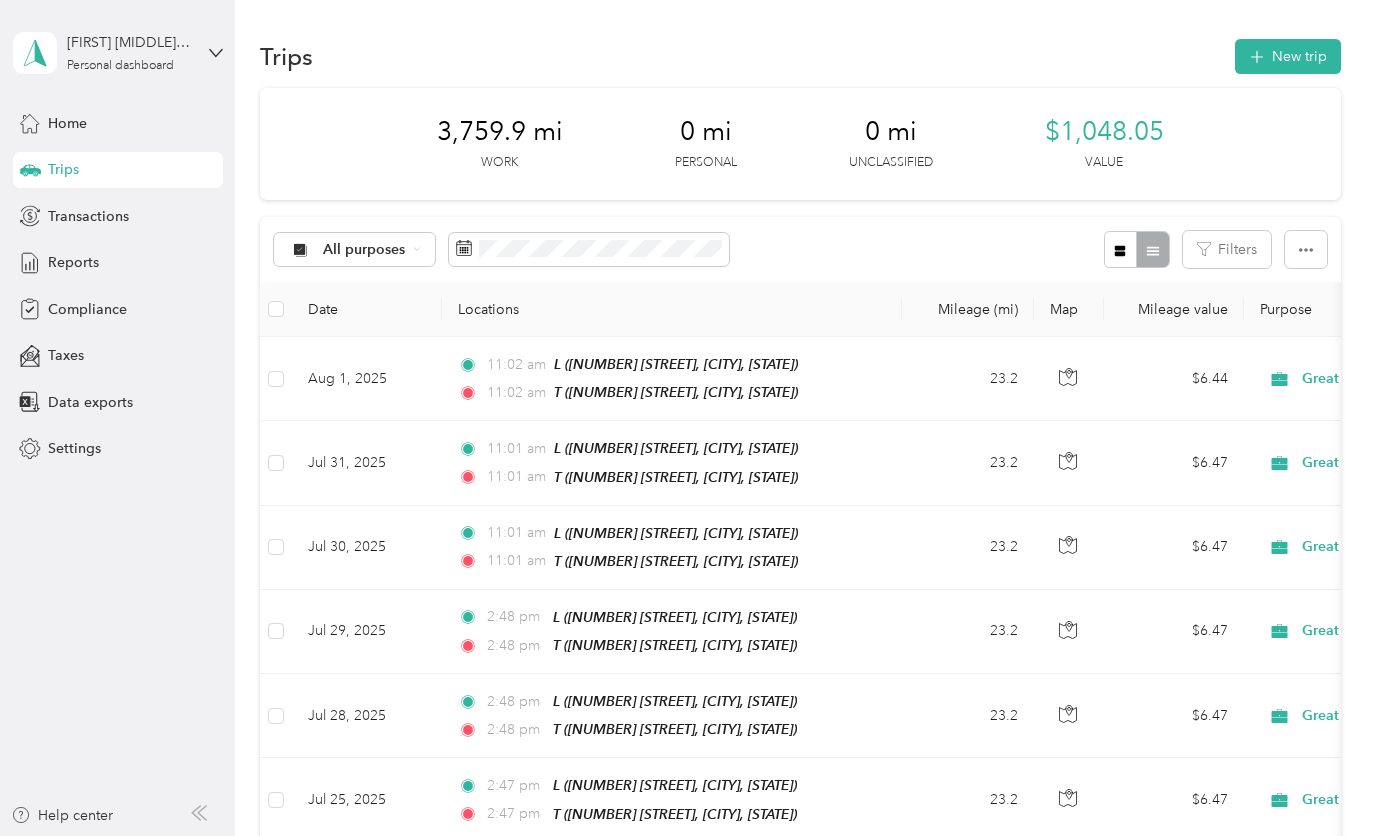 click on "Reports" at bounding box center (73, 262) 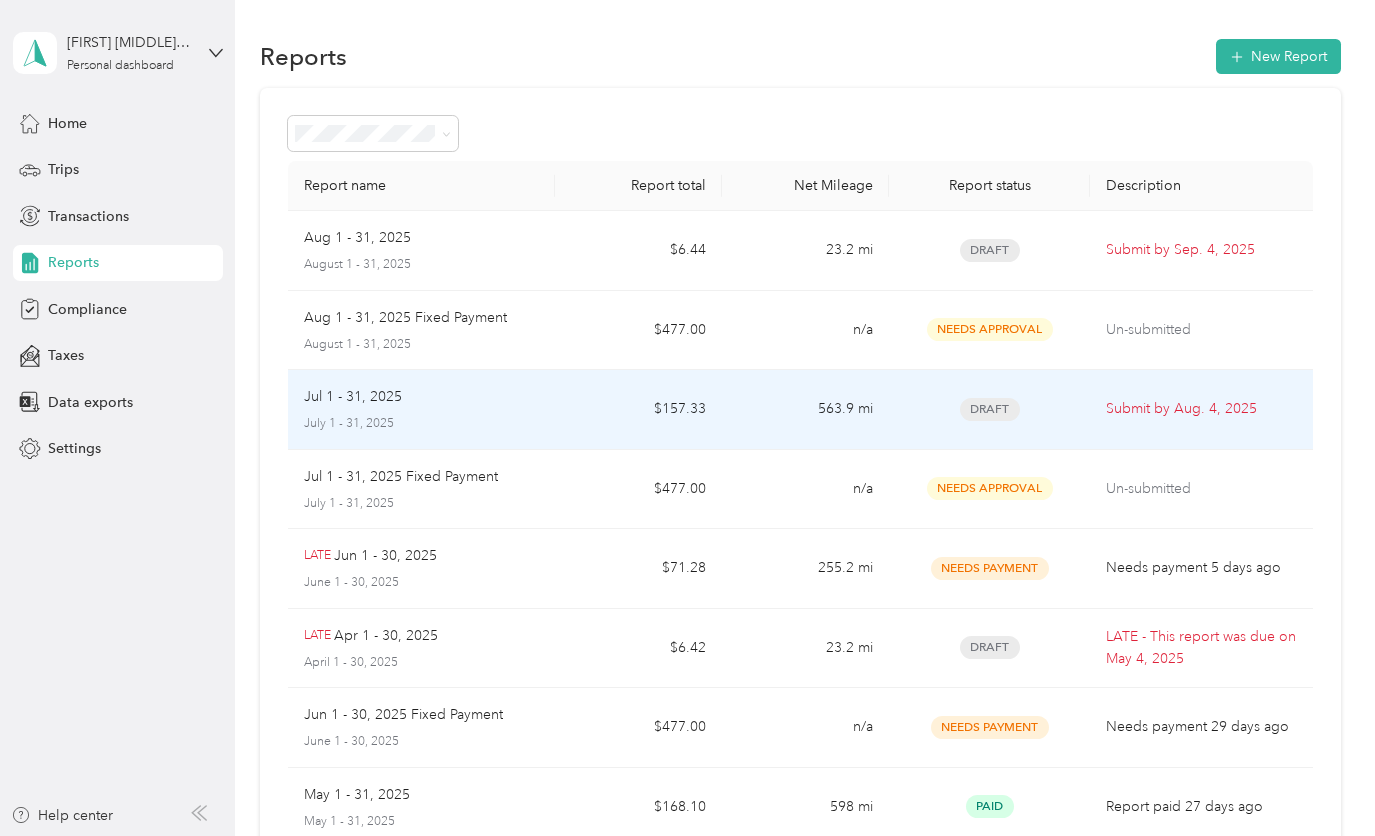 click on "$157.33" at bounding box center (638, 410) 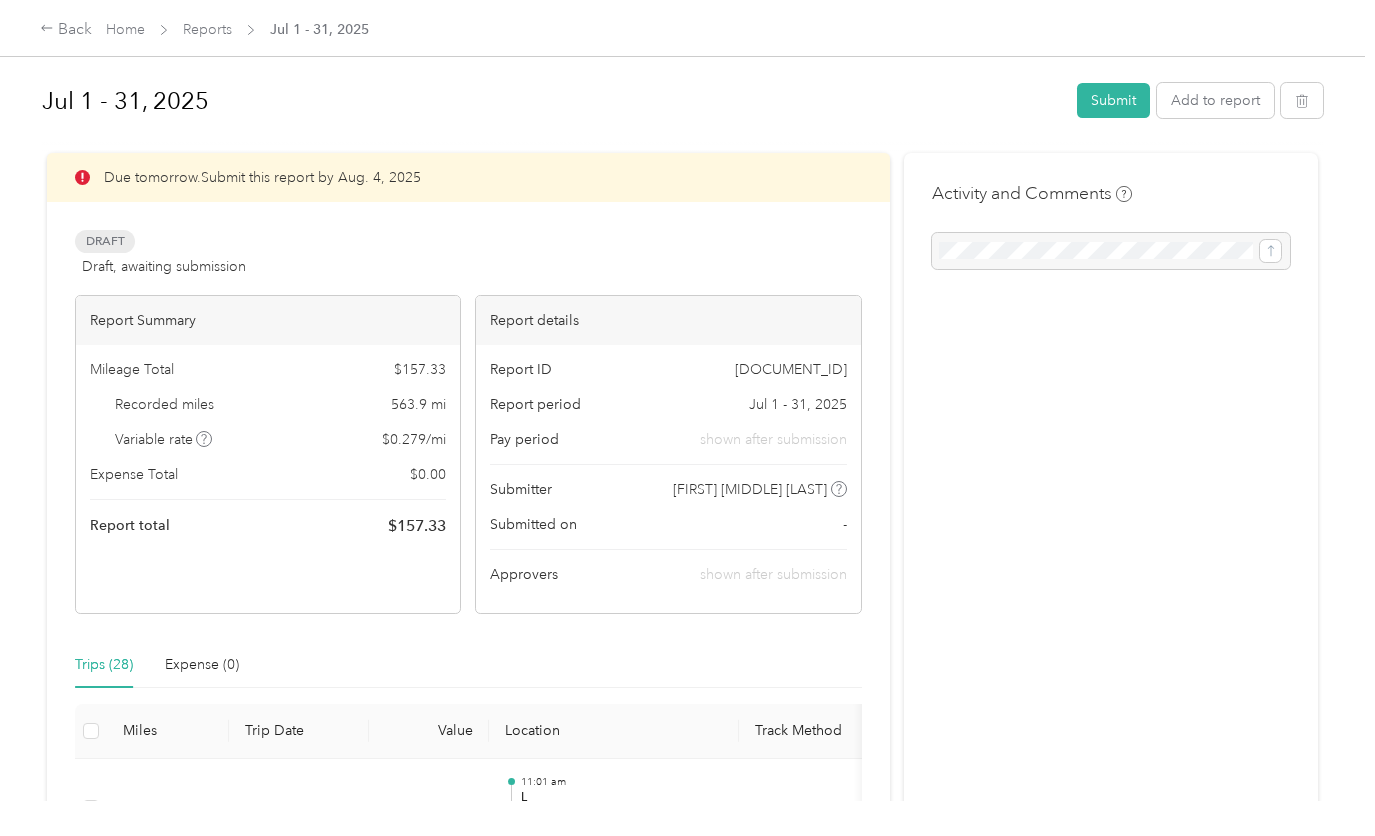 click on "Submit" at bounding box center (1113, 100) 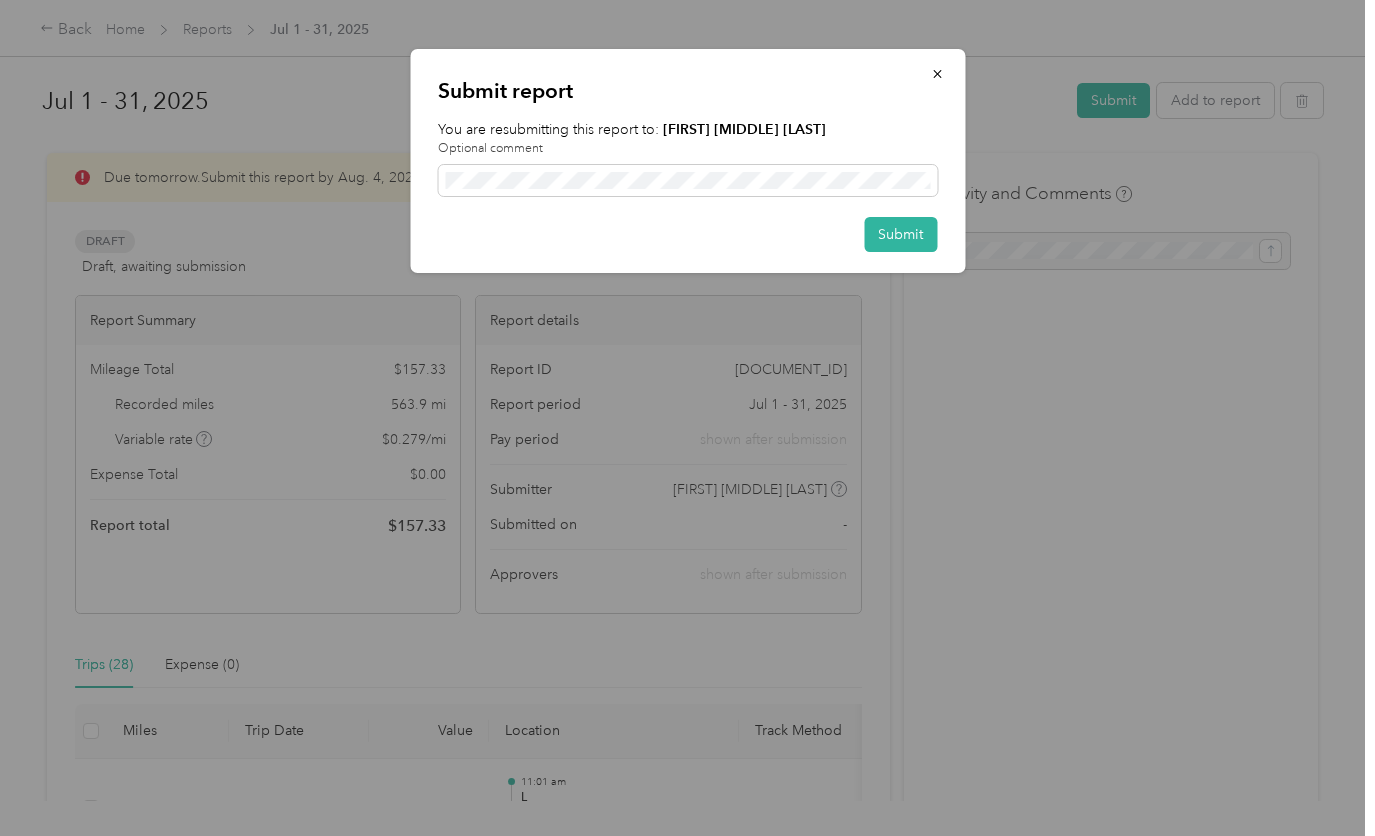 click on "Submit" at bounding box center (687, 234) 